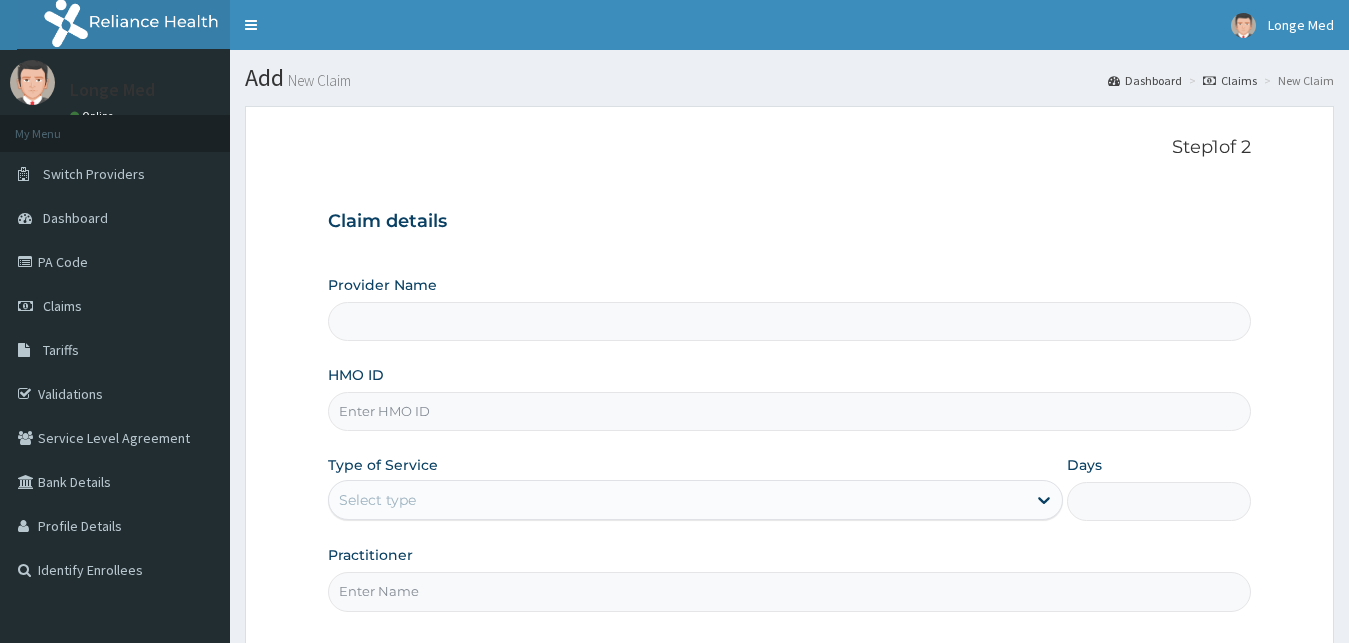 scroll, scrollTop: 0, scrollLeft: 0, axis: both 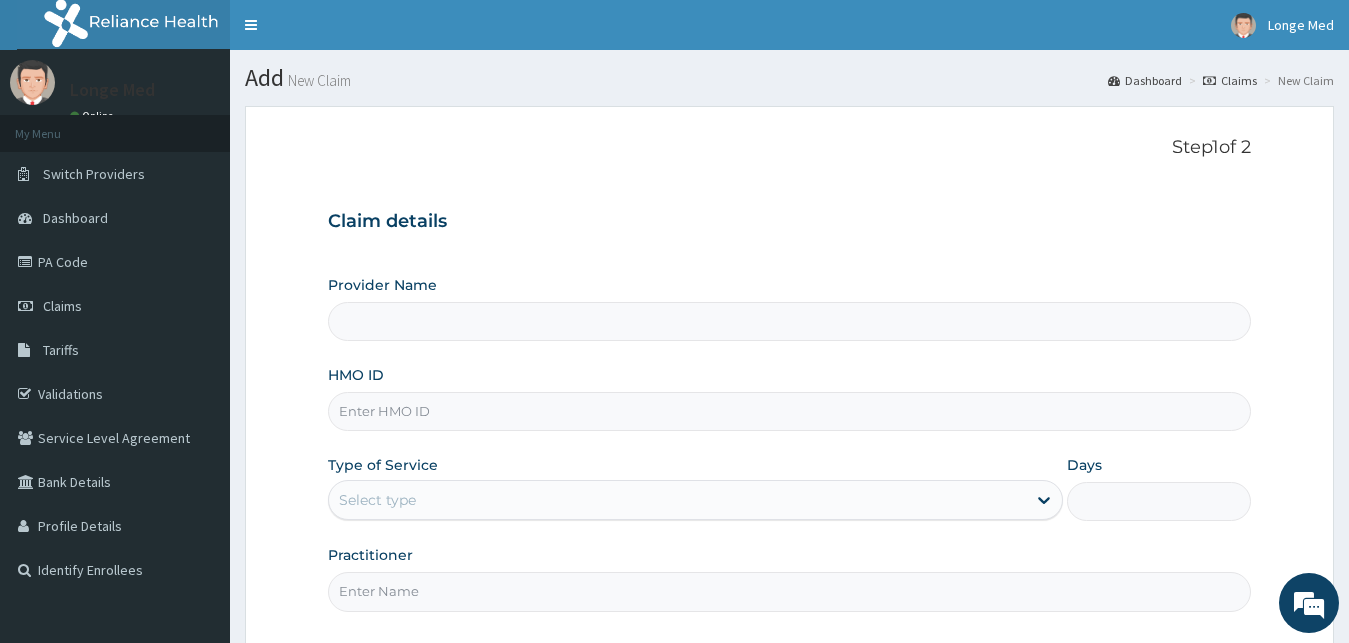 click on "HMO ID" at bounding box center (790, 411) 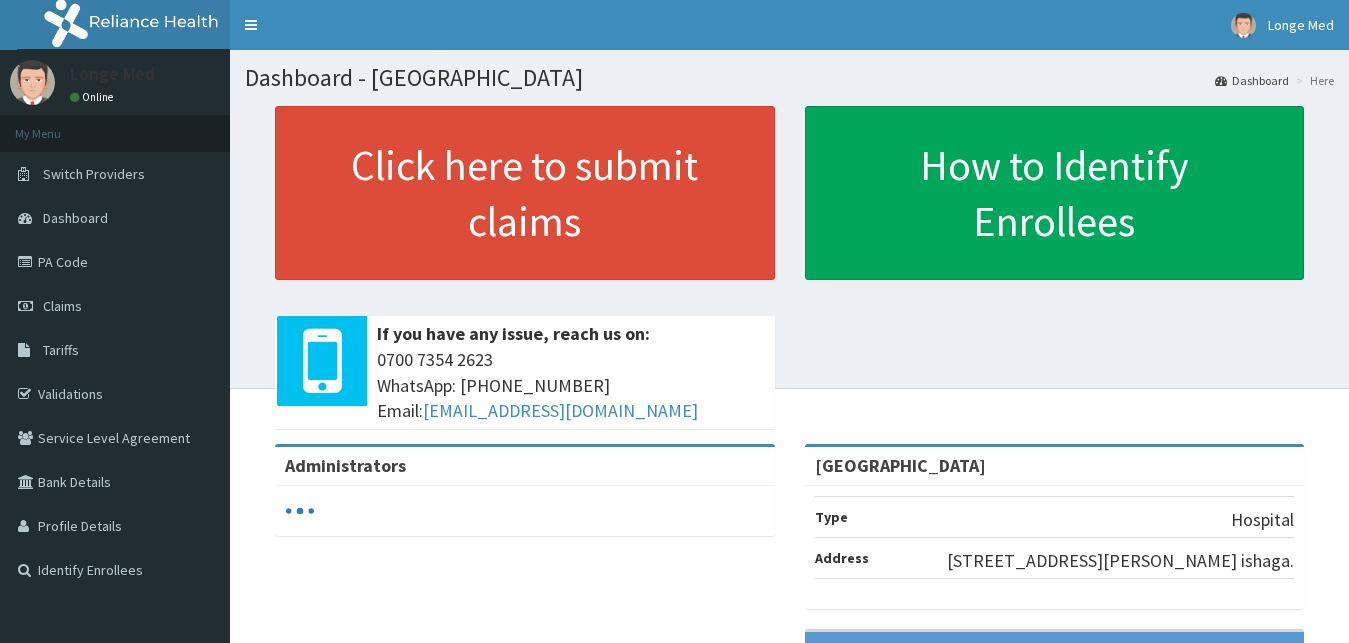 scroll, scrollTop: 0, scrollLeft: 0, axis: both 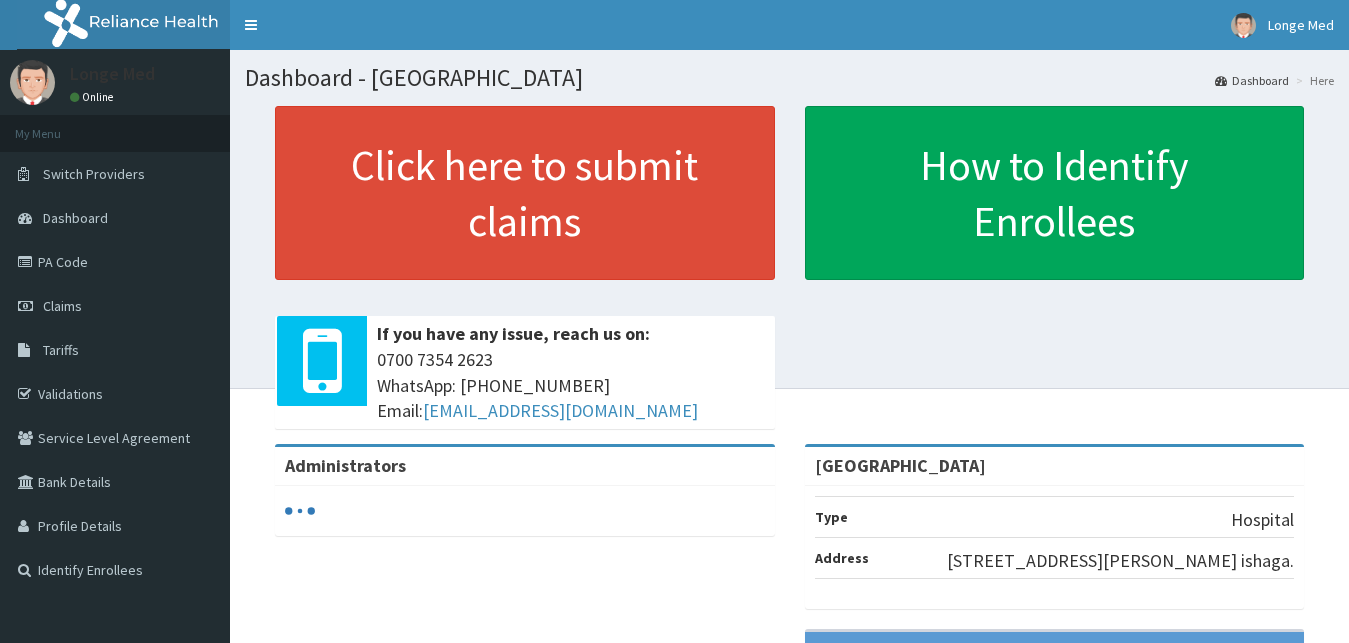 click on "Claims" at bounding box center [62, 306] 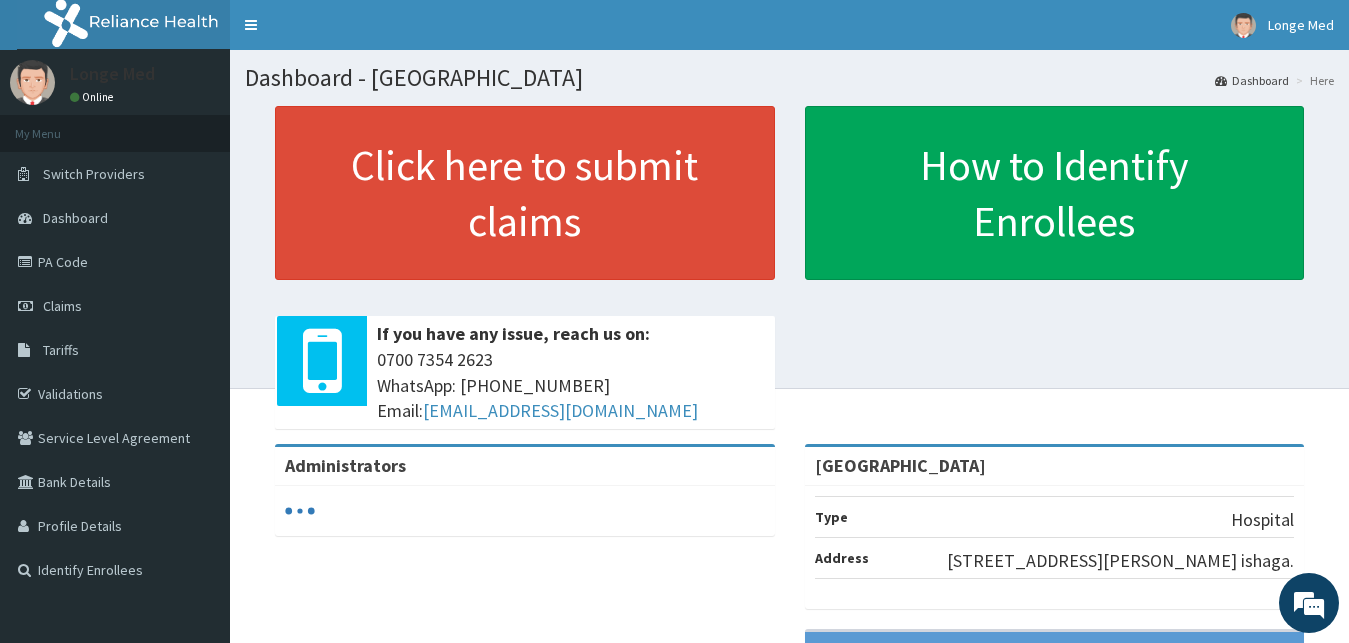 scroll, scrollTop: 0, scrollLeft: 0, axis: both 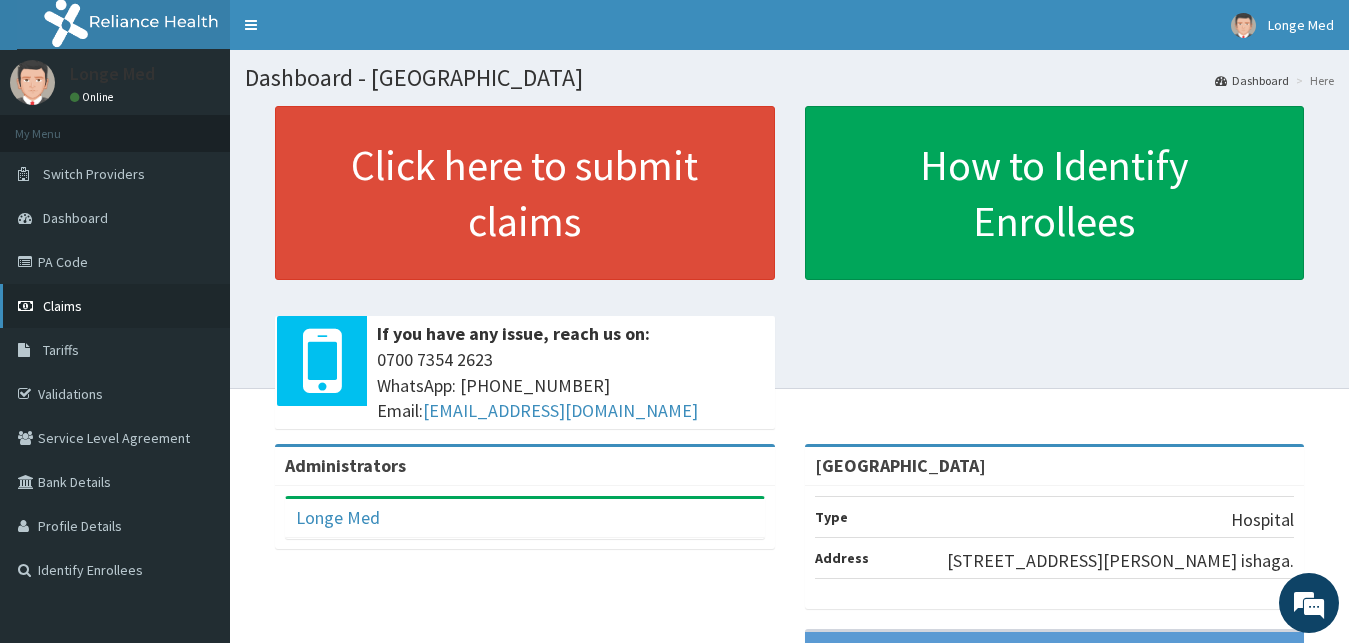 click on "Claims" at bounding box center (62, 306) 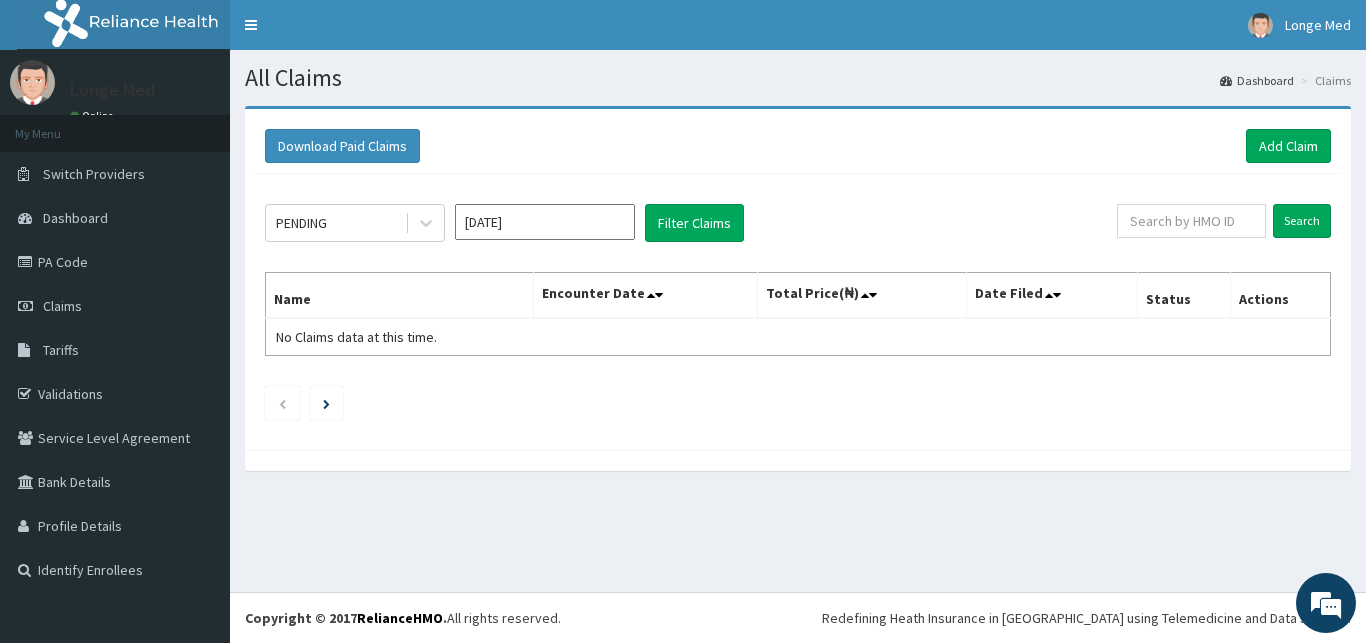 scroll, scrollTop: 0, scrollLeft: 0, axis: both 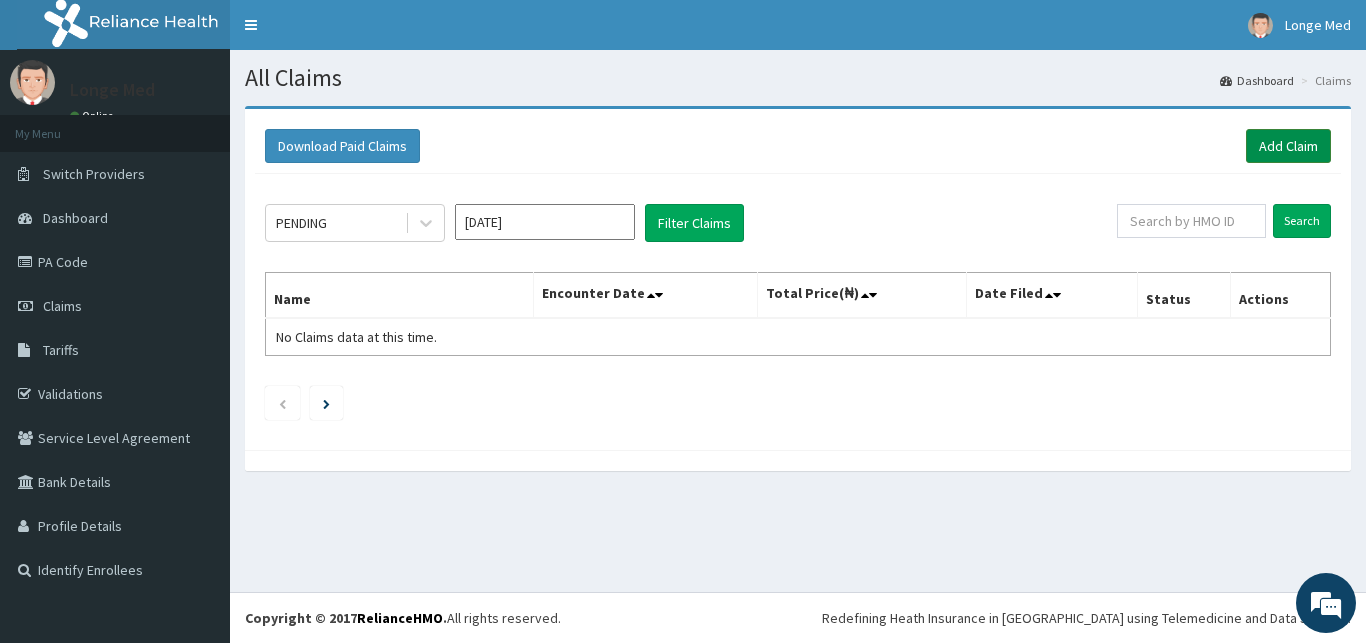 click on "Add Claim" at bounding box center (1288, 146) 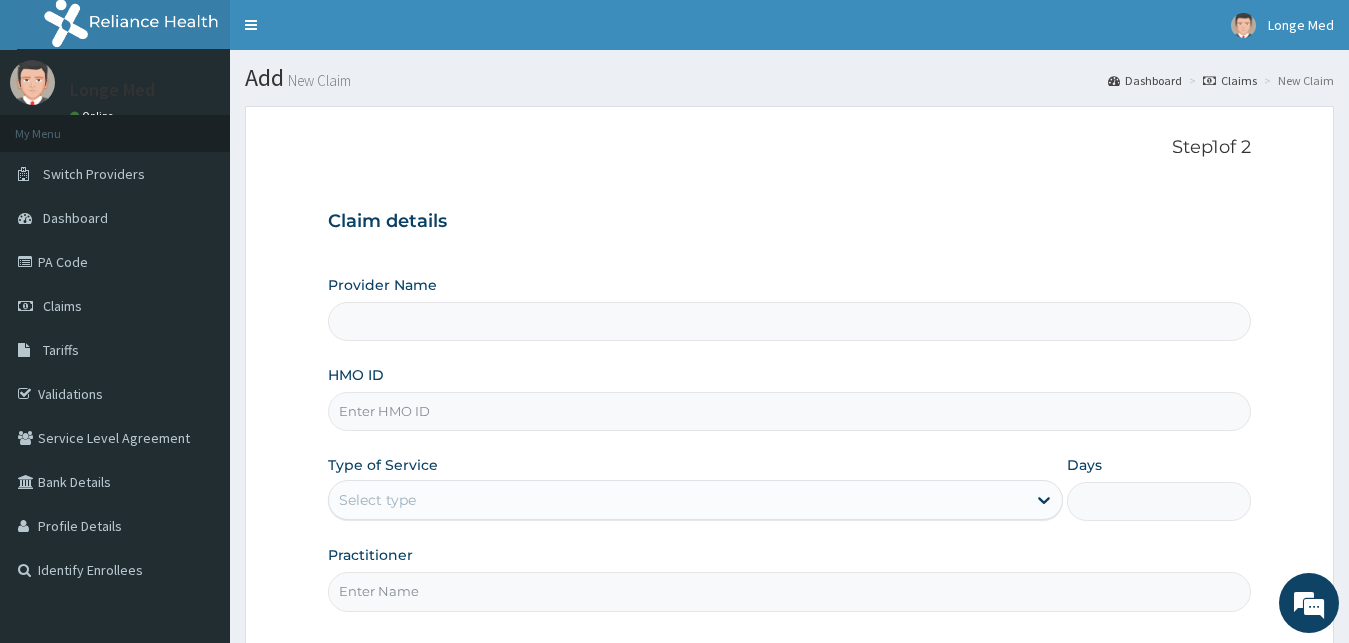 type on "[GEOGRAPHIC_DATA]" 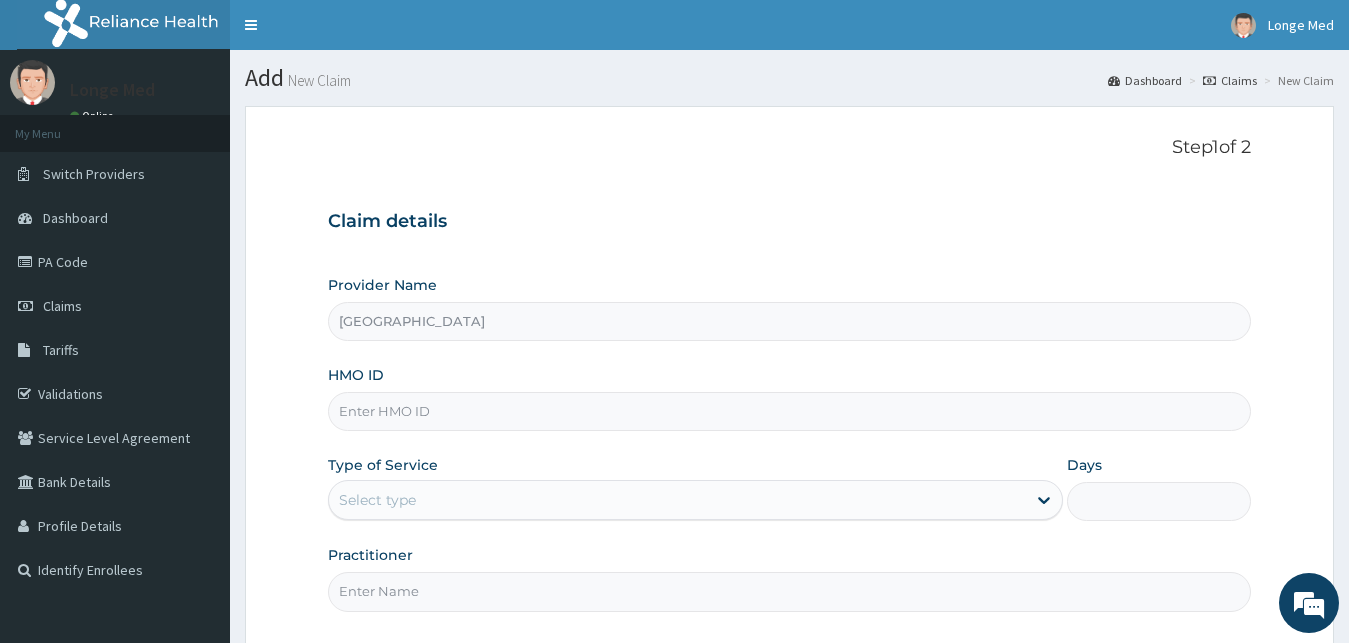 scroll, scrollTop: 0, scrollLeft: 0, axis: both 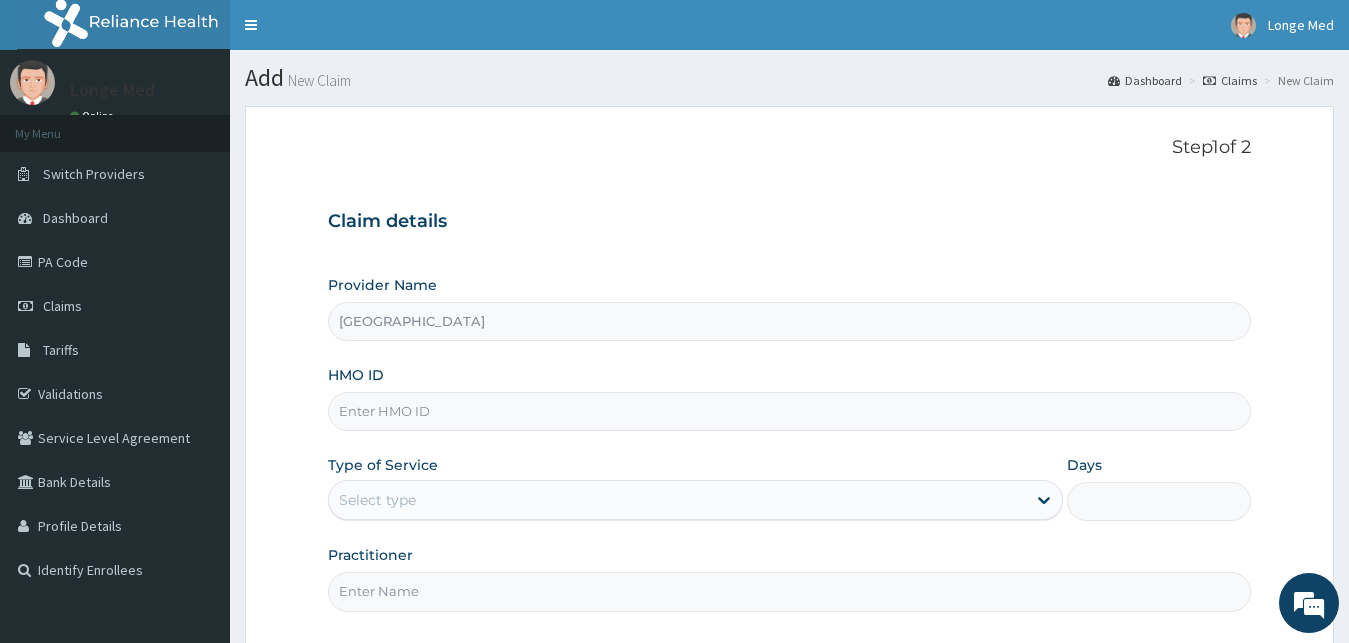 click on "HMO ID" at bounding box center [790, 411] 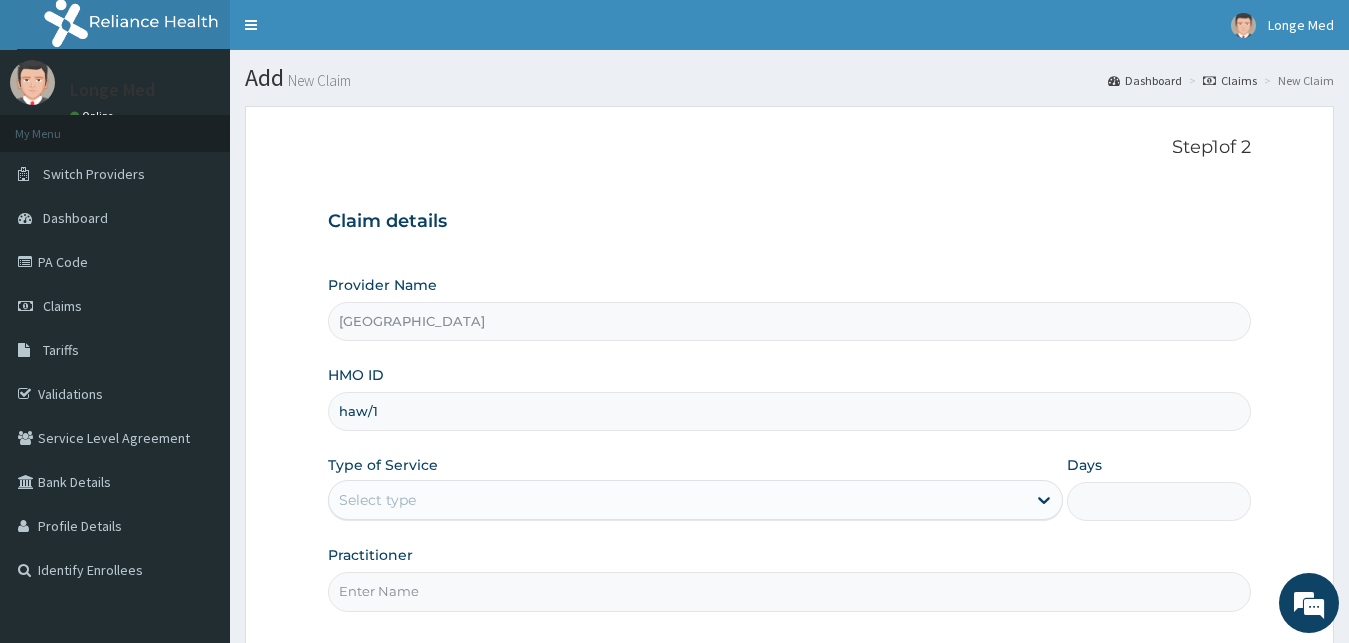 scroll, scrollTop: 0, scrollLeft: 0, axis: both 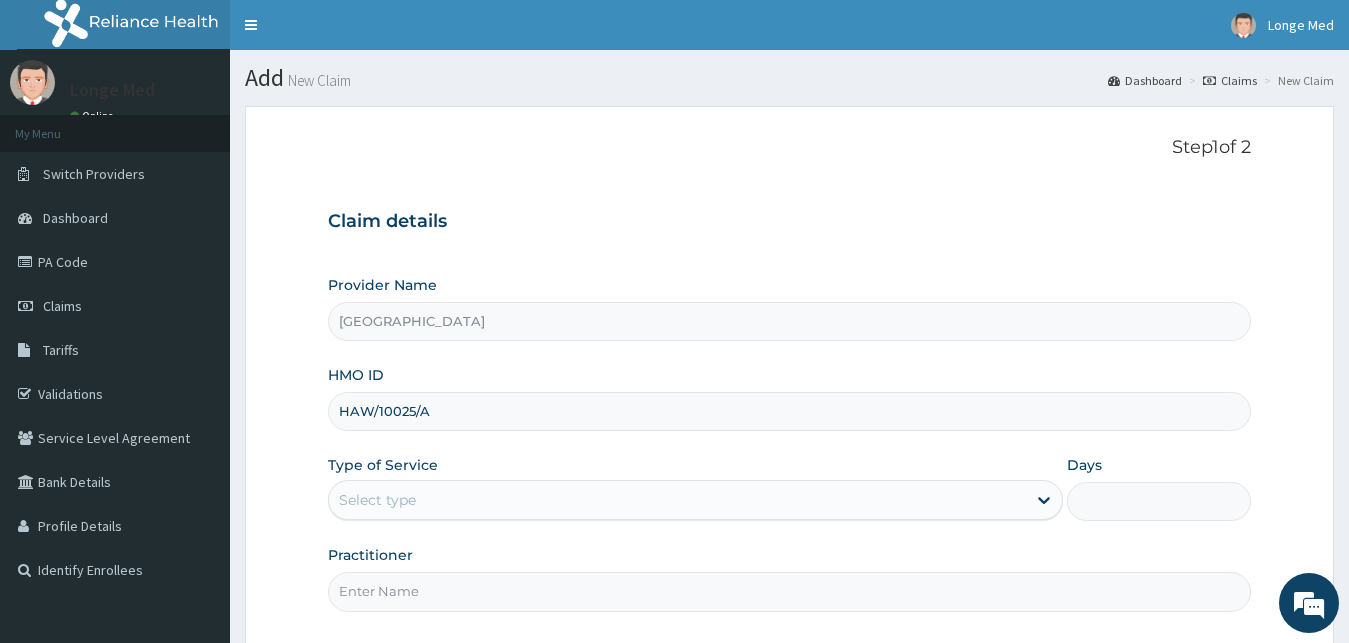 type on "HAW/10025/A" 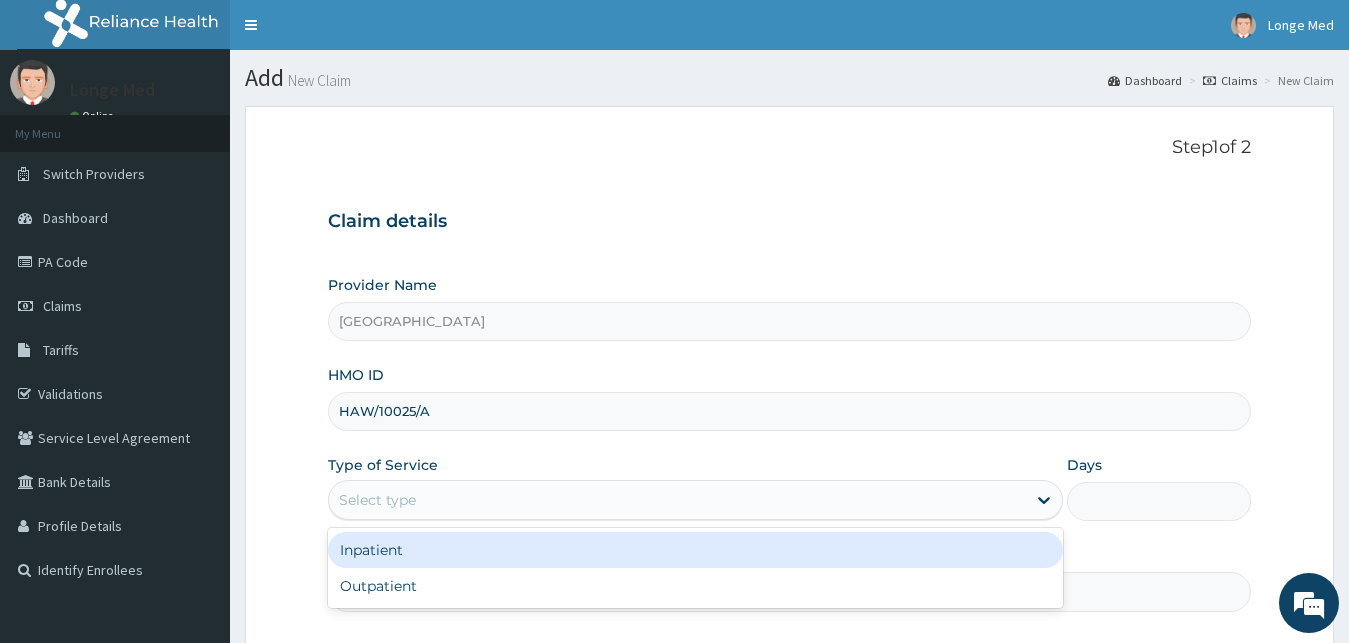 click on "Select type" at bounding box center (678, 500) 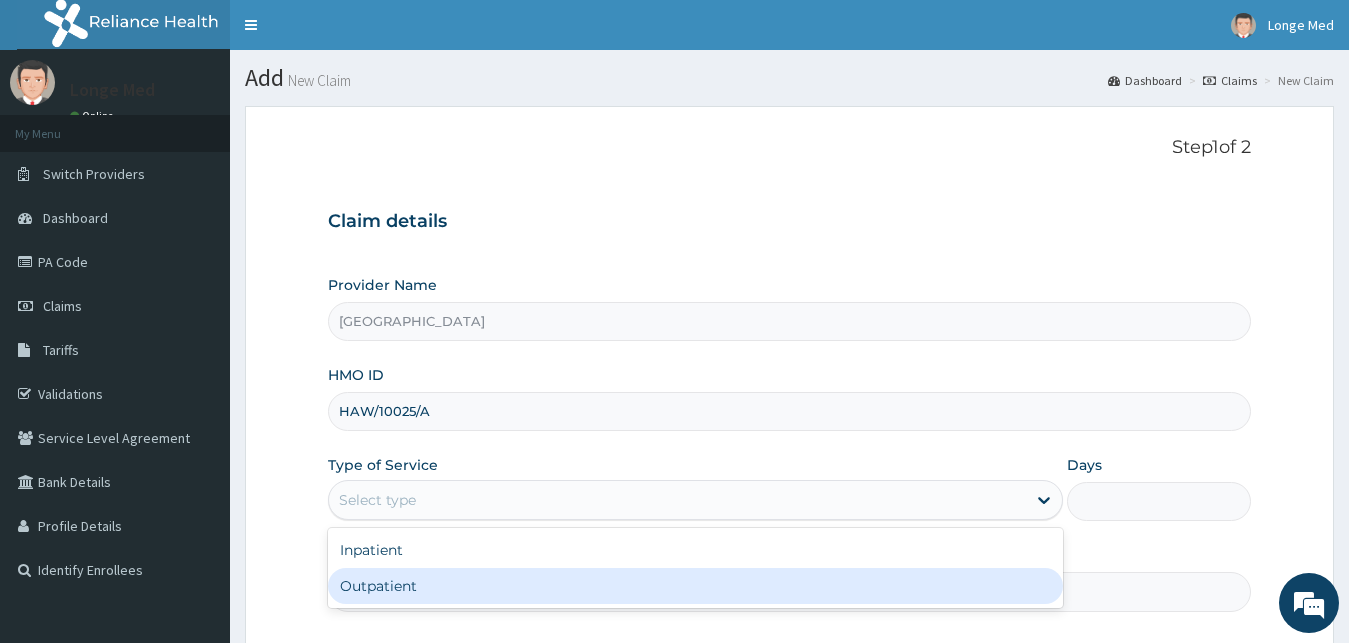 click on "Outpatient" at bounding box center (696, 586) 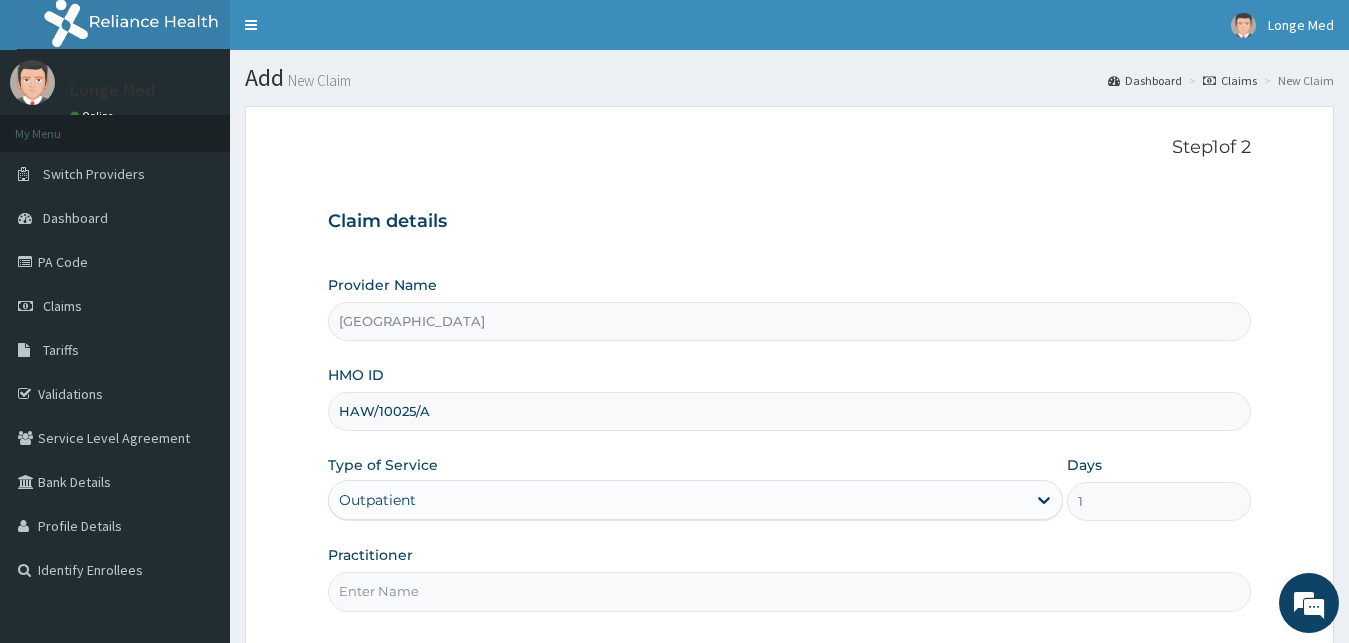 click on "Practitioner" at bounding box center [790, 591] 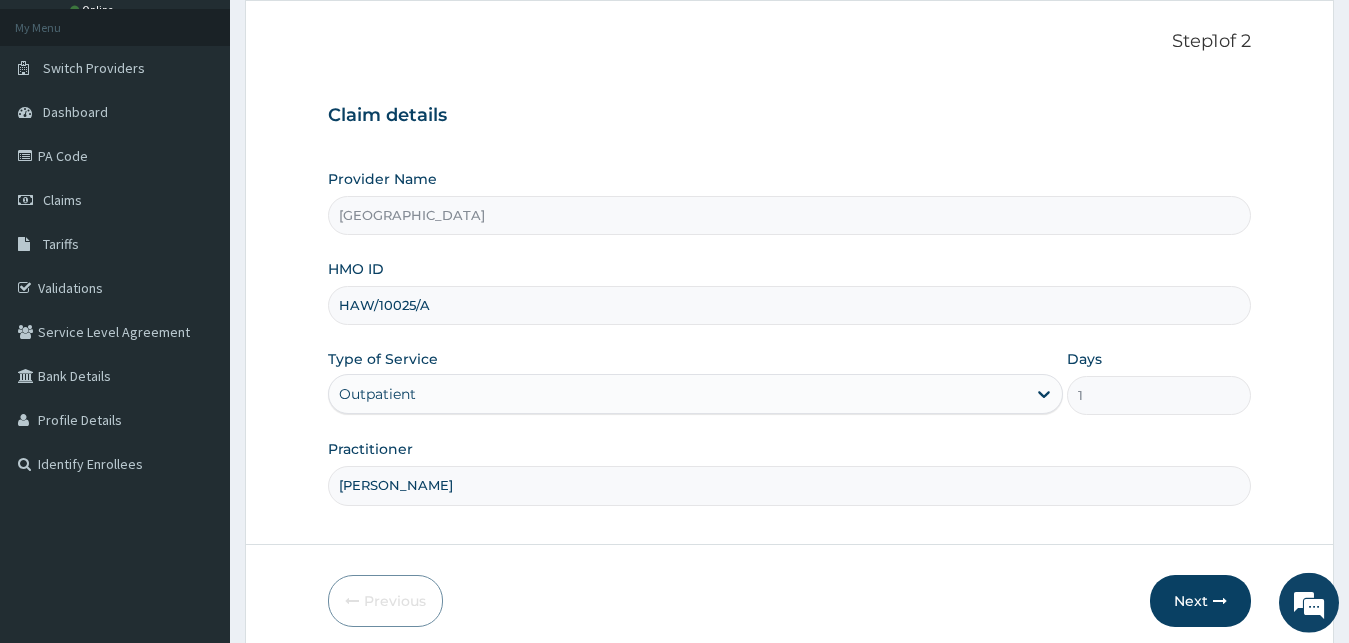 scroll, scrollTop: 146, scrollLeft: 0, axis: vertical 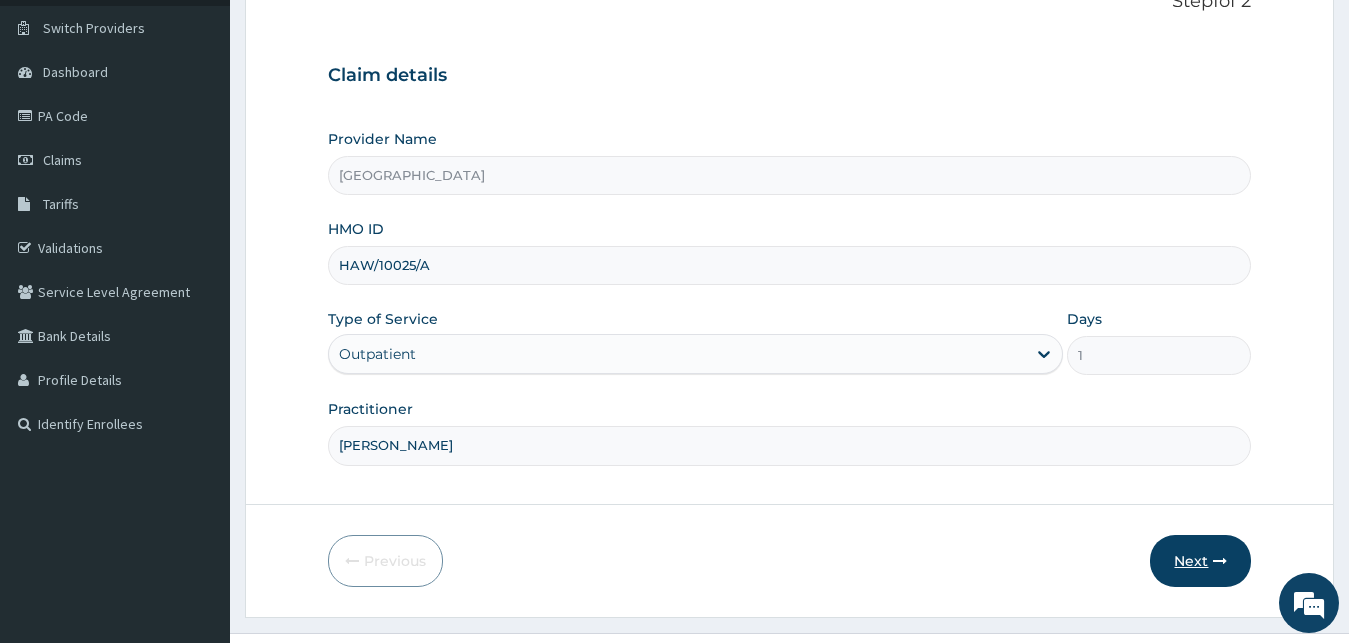 type on "[PERSON_NAME]" 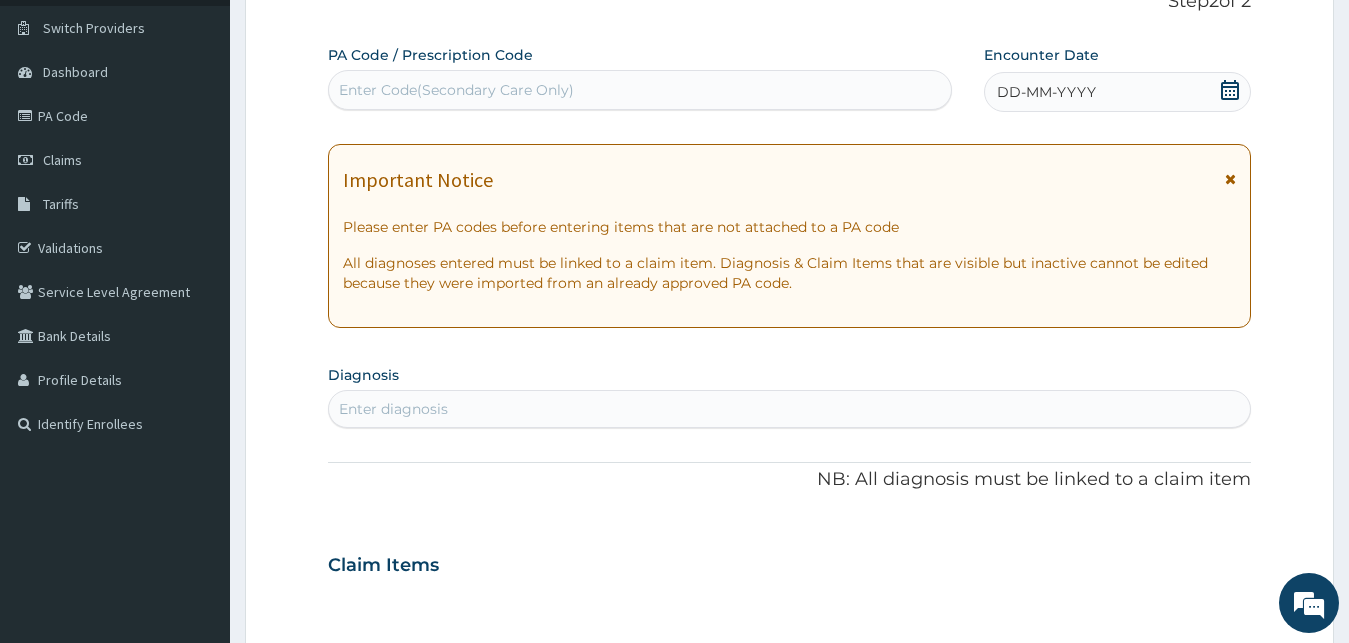 click 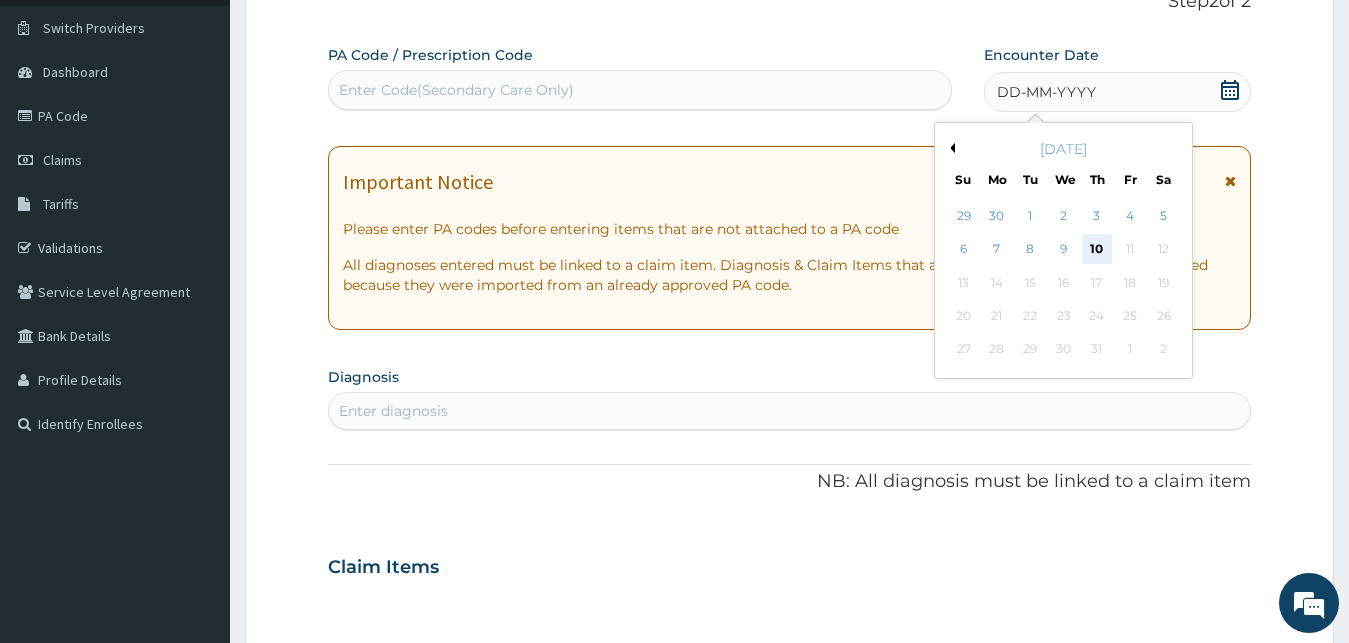 click on "10" at bounding box center [1097, 250] 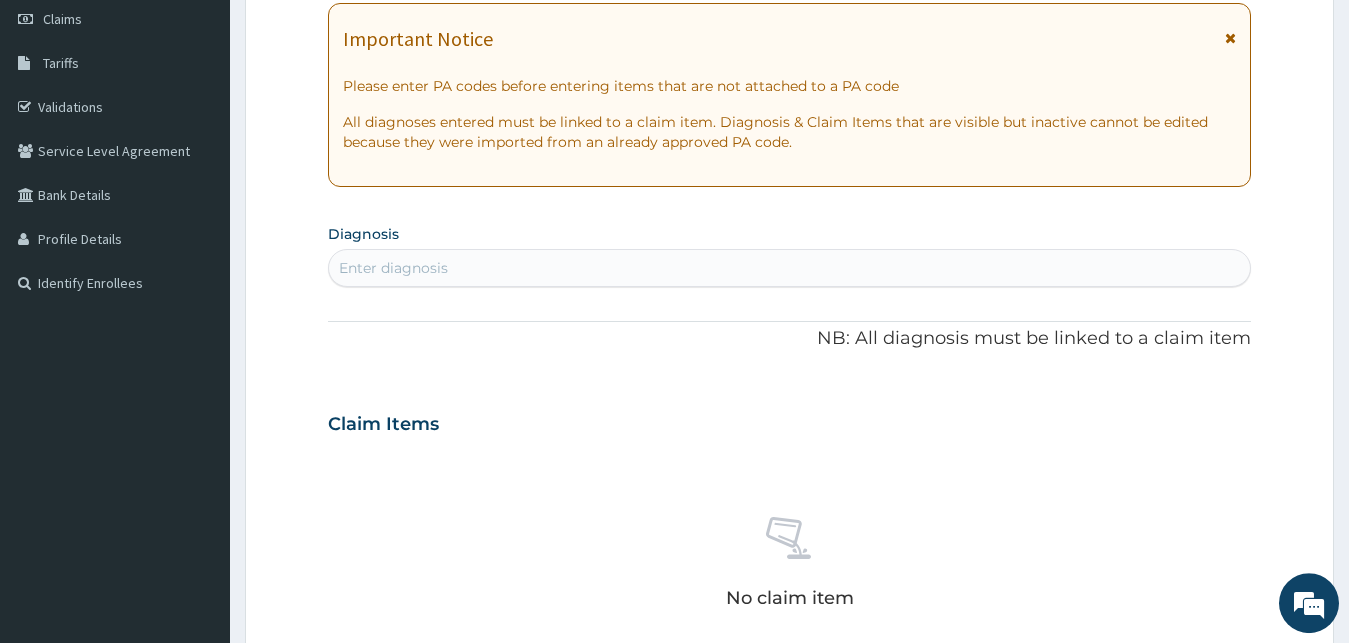 scroll, scrollTop: 289, scrollLeft: 0, axis: vertical 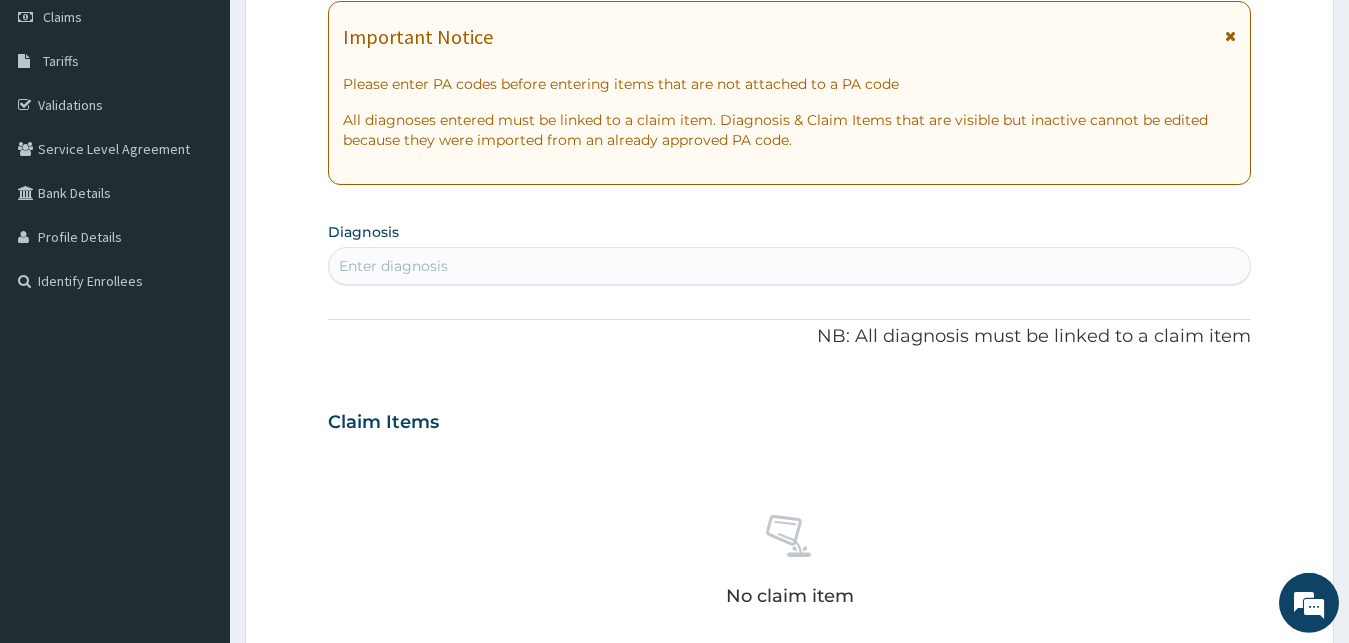 click on "Enter diagnosis" at bounding box center [790, 266] 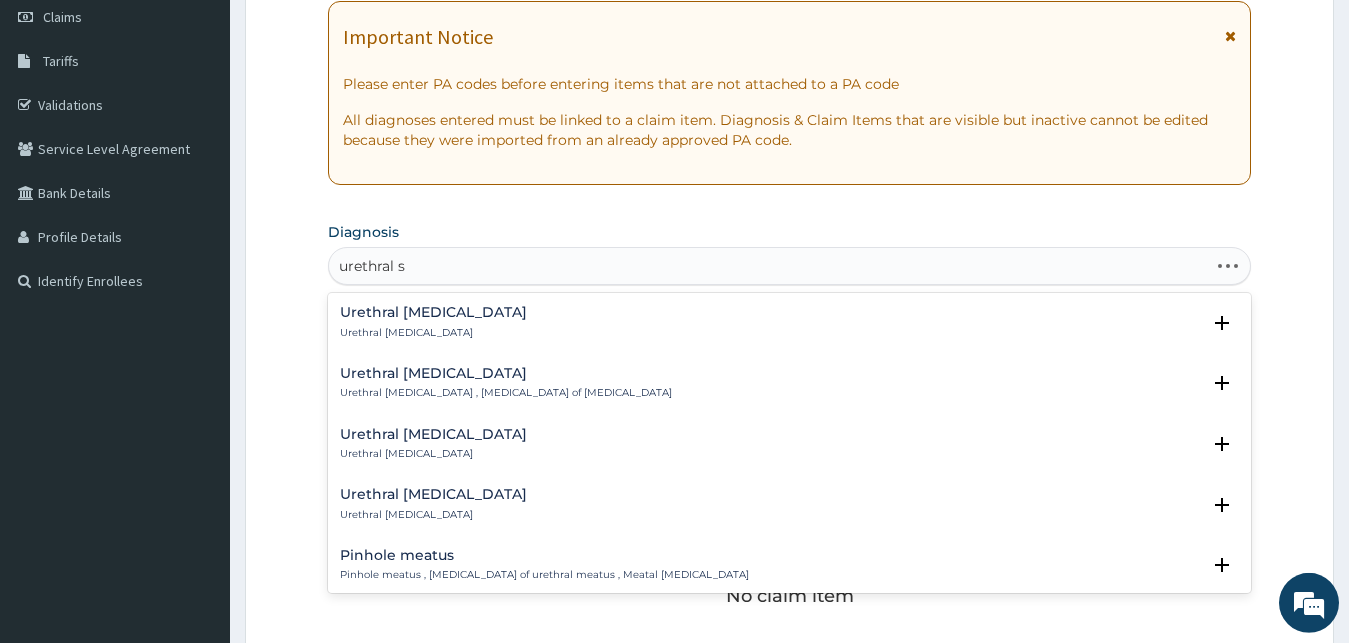 type on "urethral st" 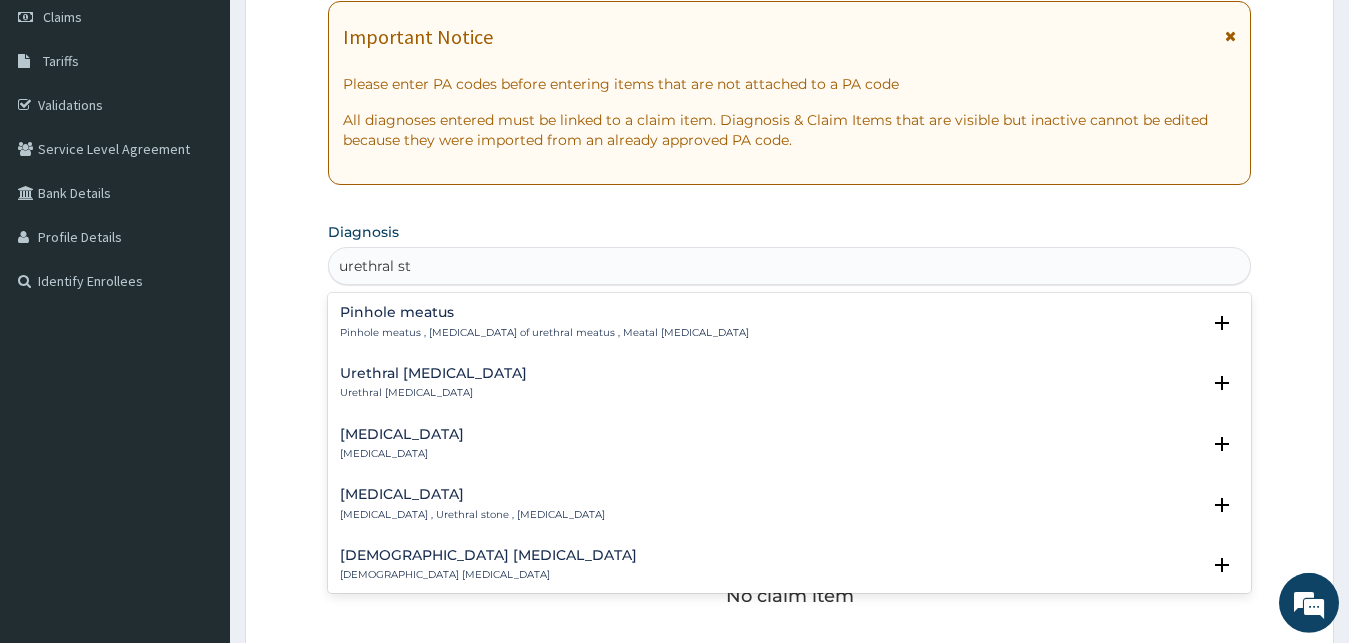 click on "[MEDICAL_DATA]" at bounding box center [402, 434] 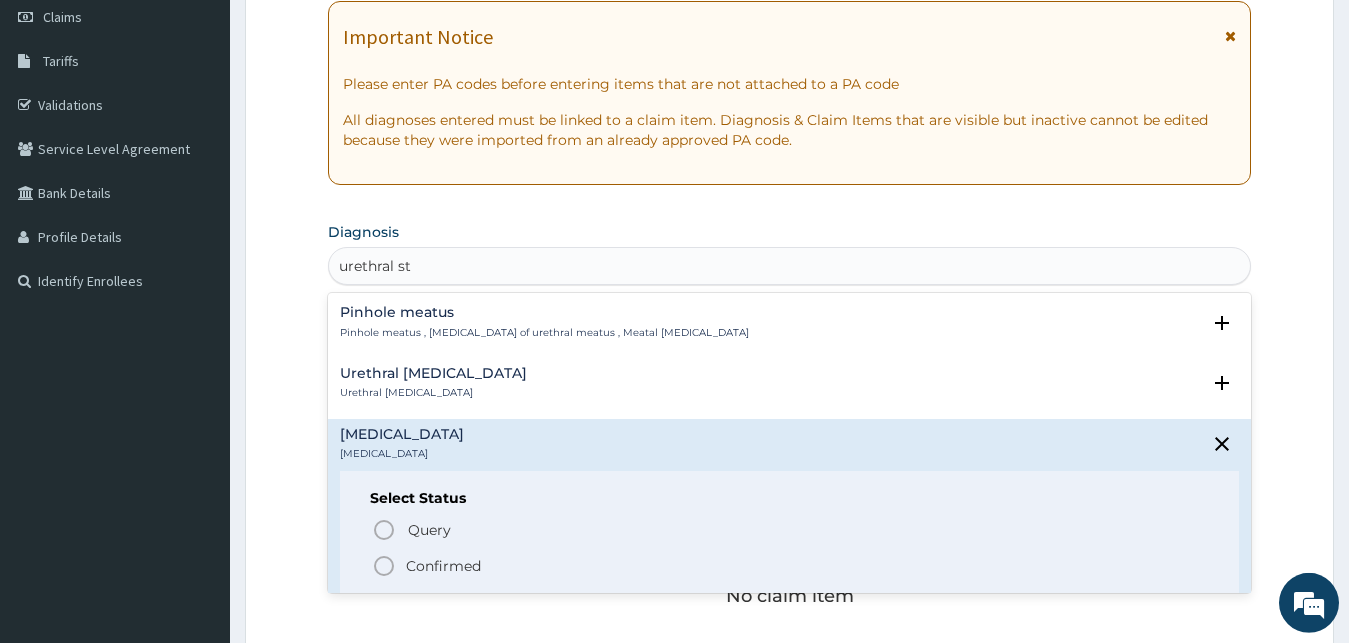 click 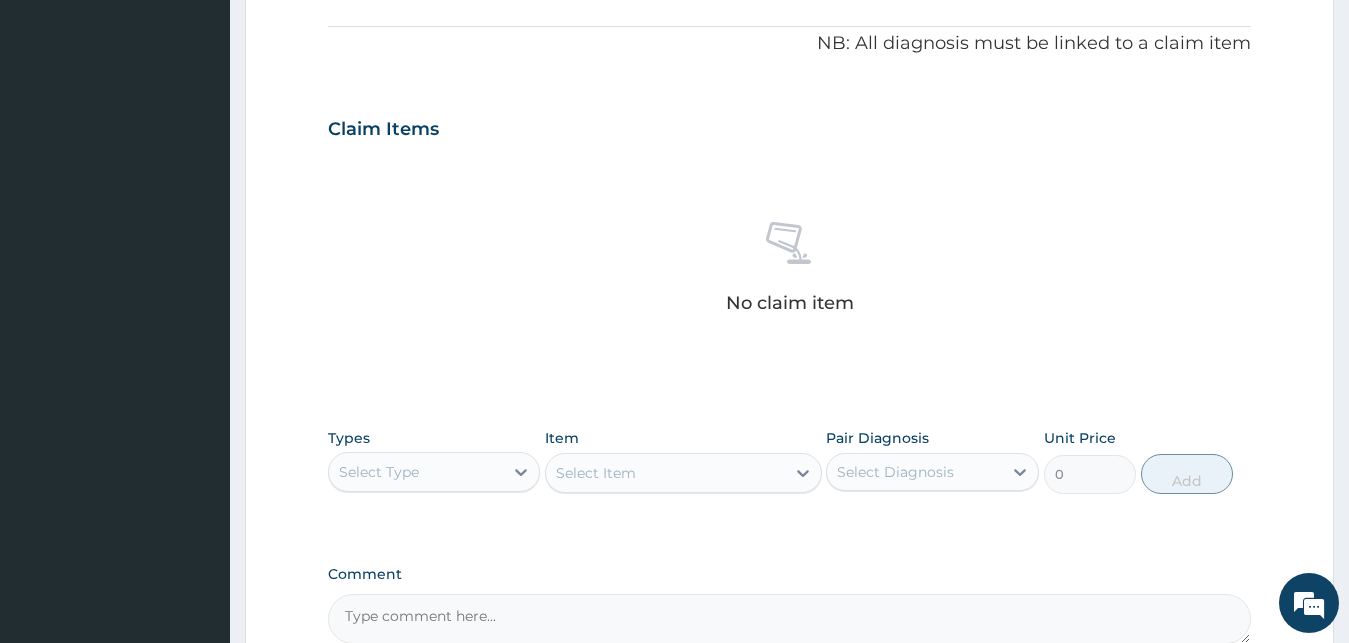 scroll, scrollTop: 609, scrollLeft: 0, axis: vertical 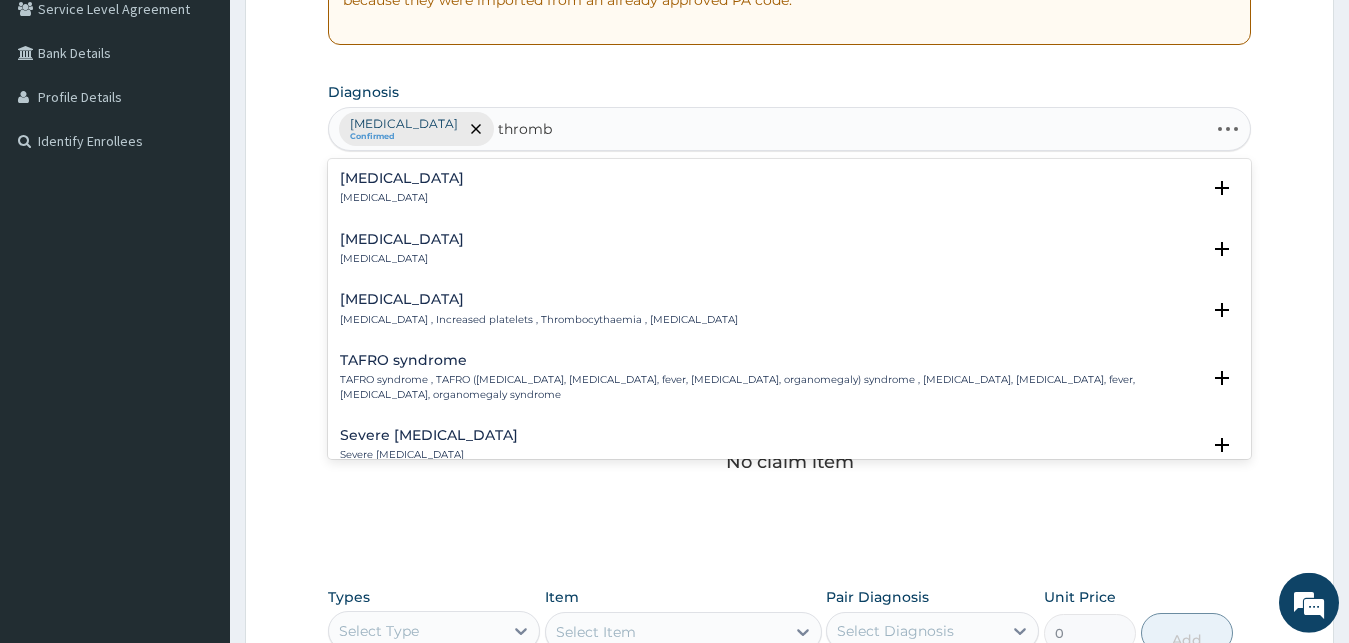 type on "thrombo" 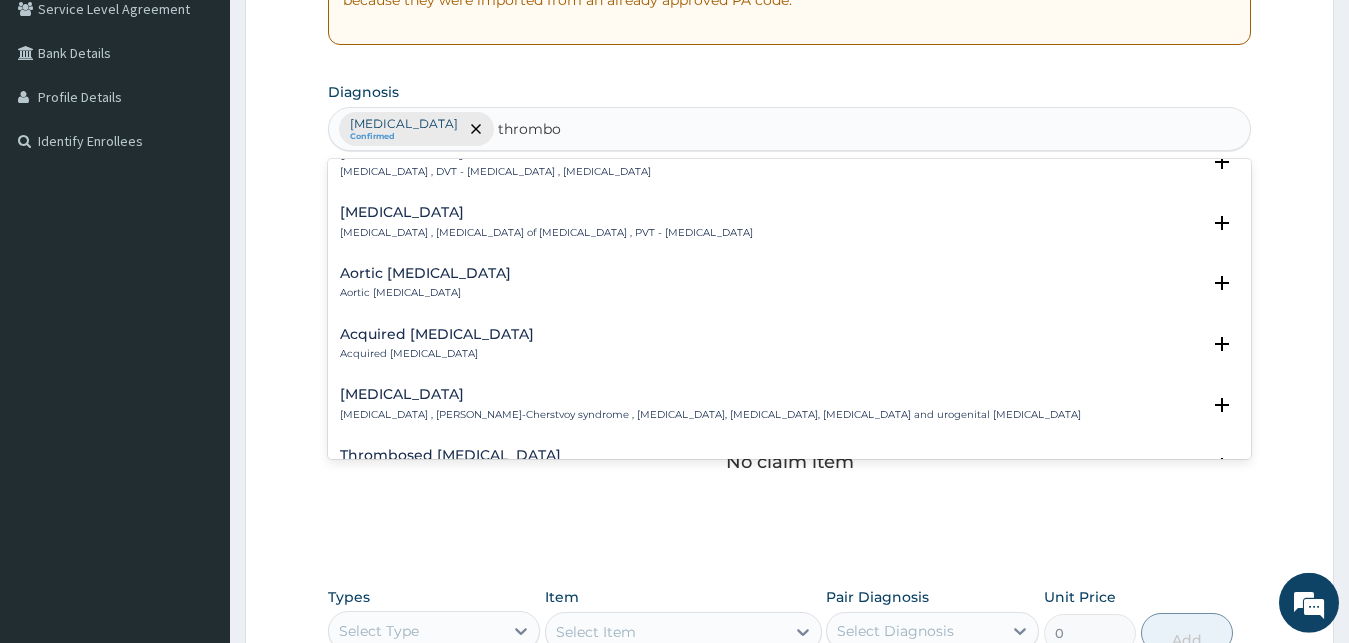 scroll, scrollTop: 1605, scrollLeft: 0, axis: vertical 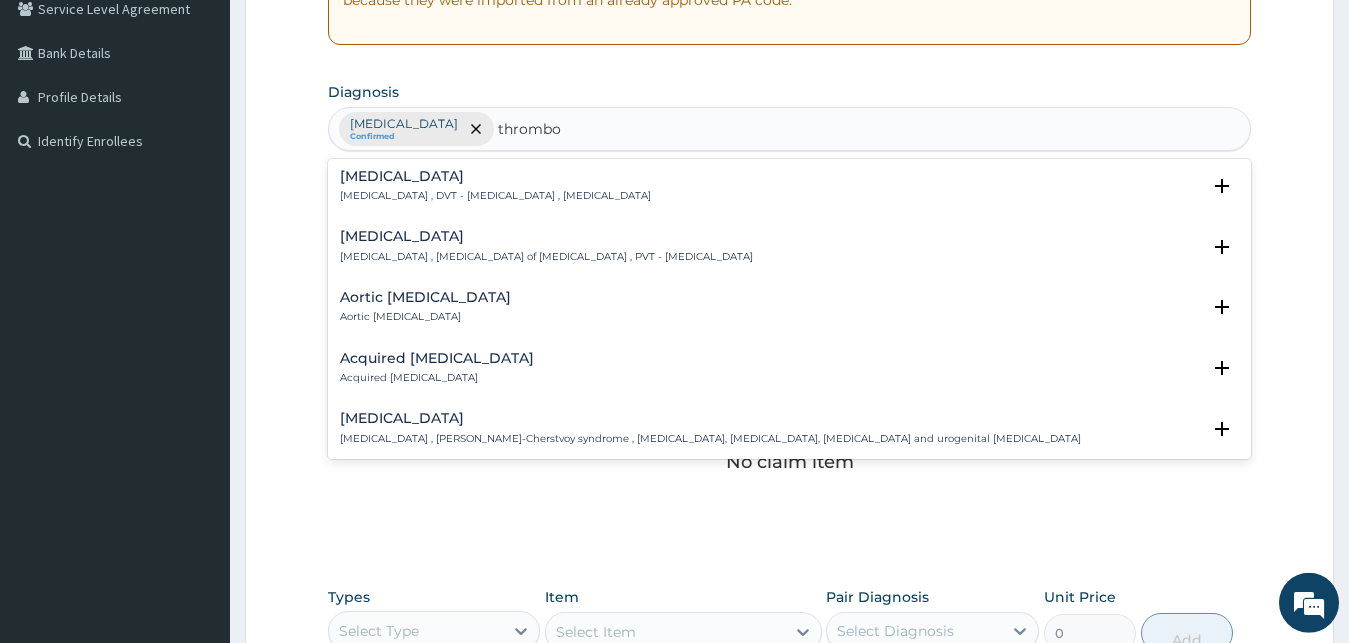 click on "[MEDICAL_DATA]" at bounding box center [495, 176] 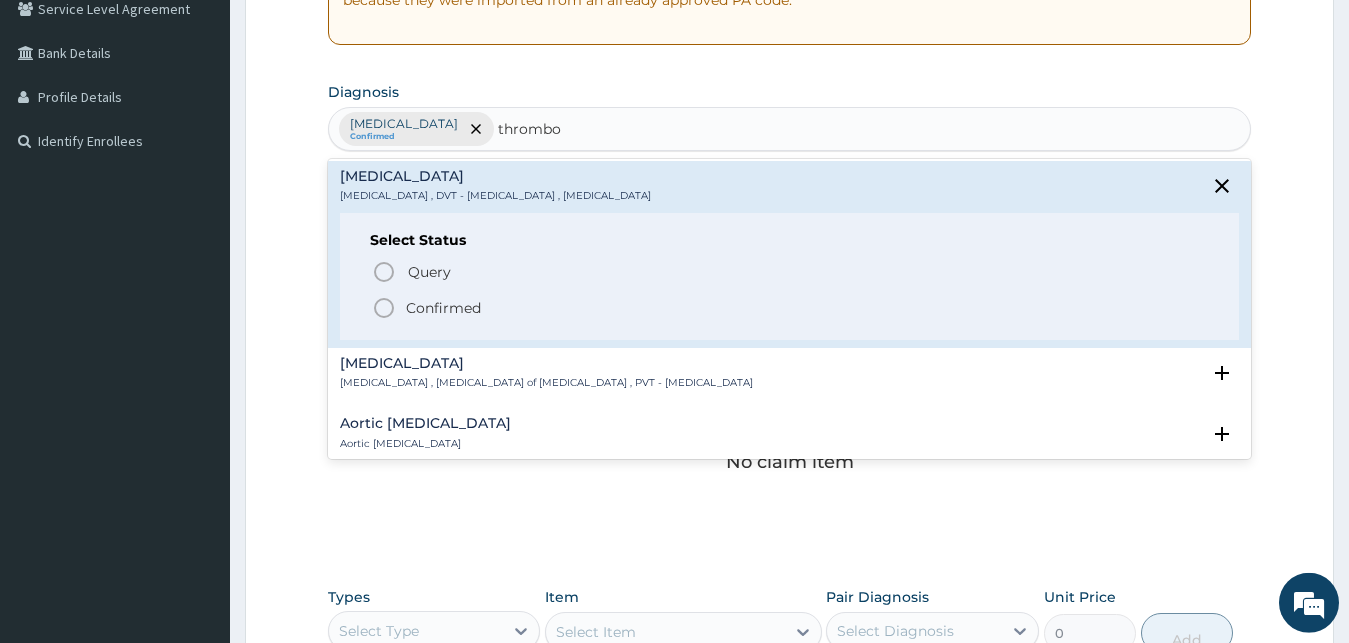 click on "Confirmed" at bounding box center [443, 308] 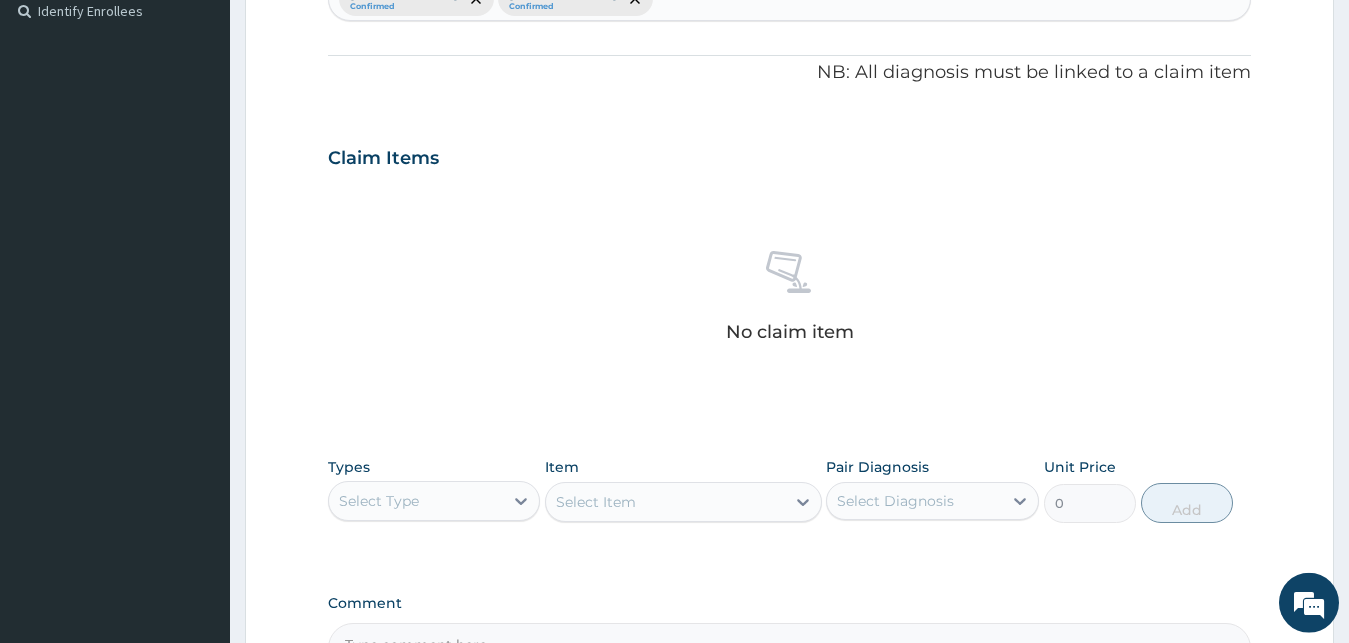 scroll, scrollTop: 566, scrollLeft: 0, axis: vertical 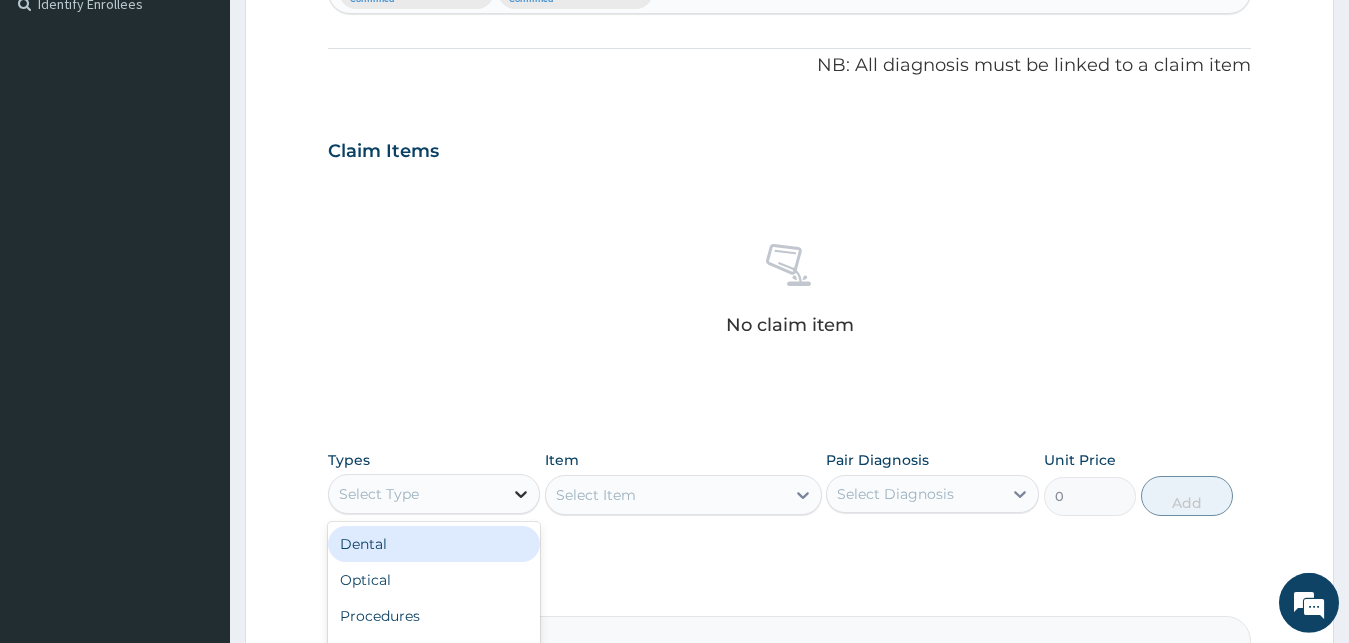 click 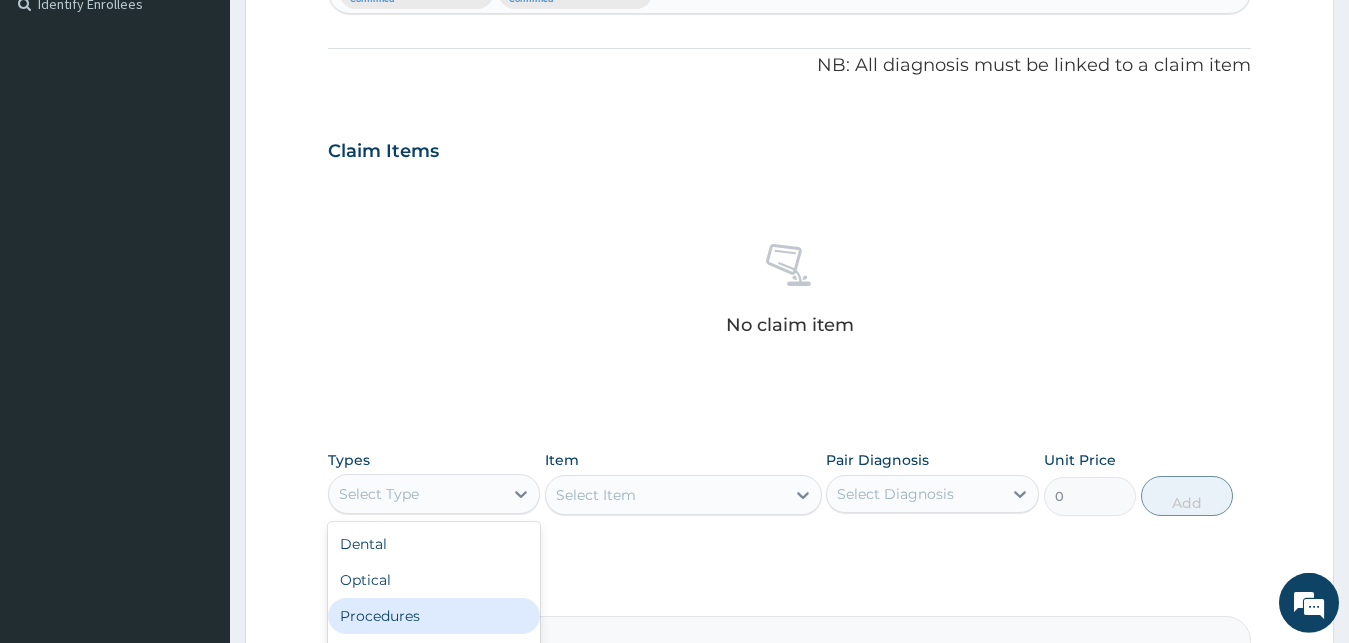 click on "Procedures" at bounding box center (434, 616) 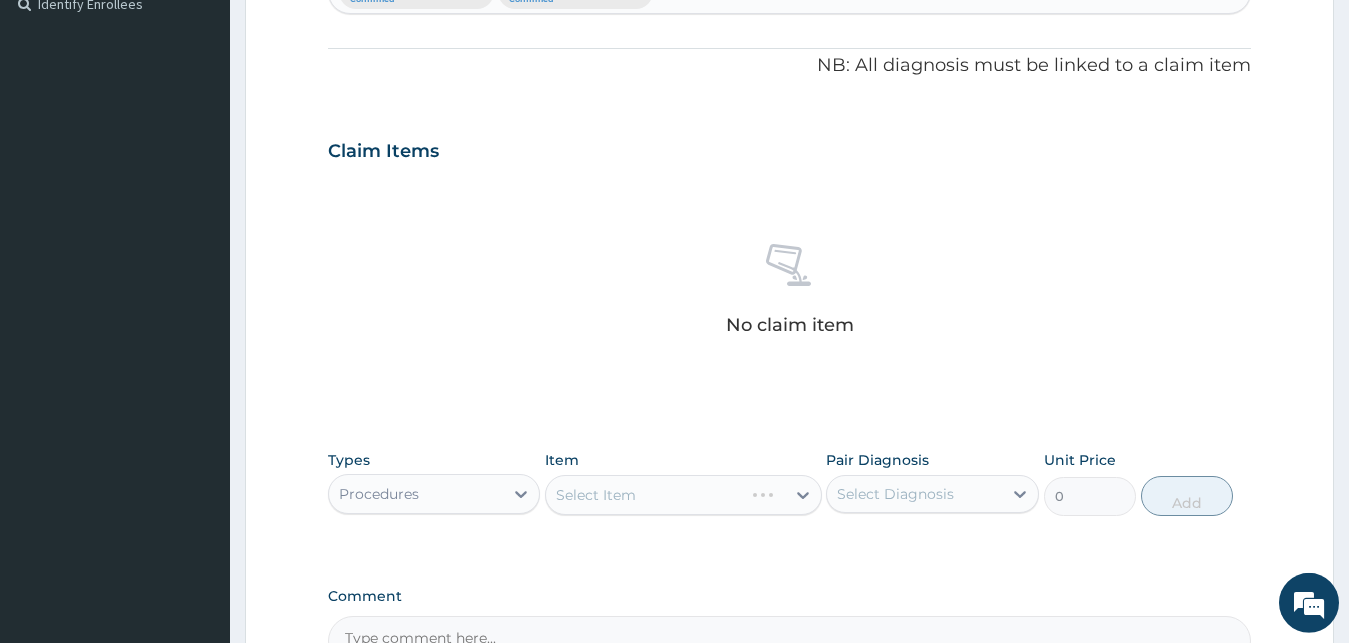 click on "Select Item" at bounding box center [683, 495] 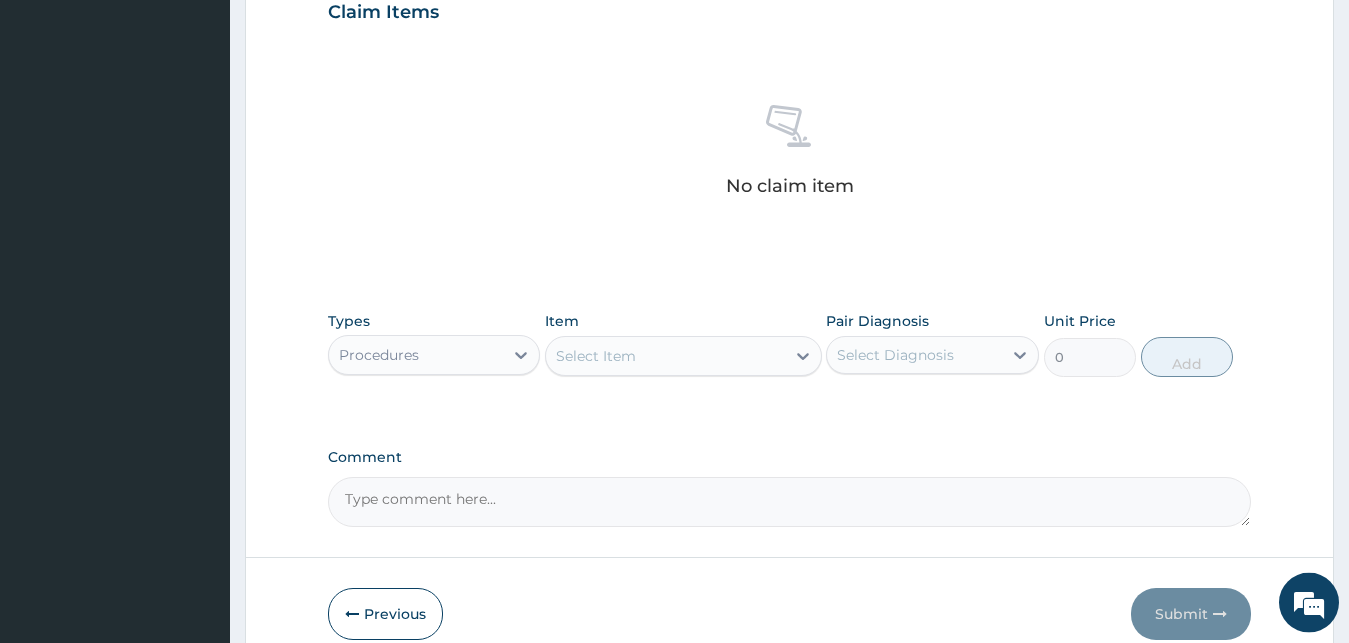 scroll, scrollTop: 799, scrollLeft: 0, axis: vertical 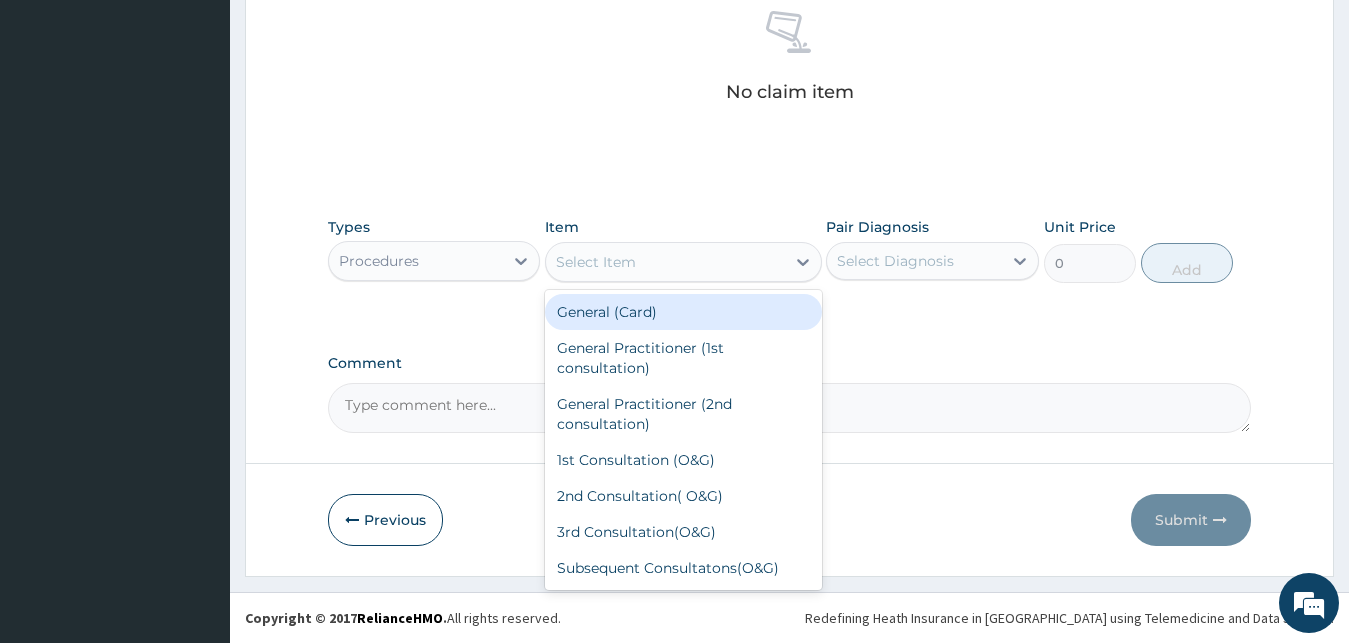click on "Select Item" at bounding box center [665, 262] 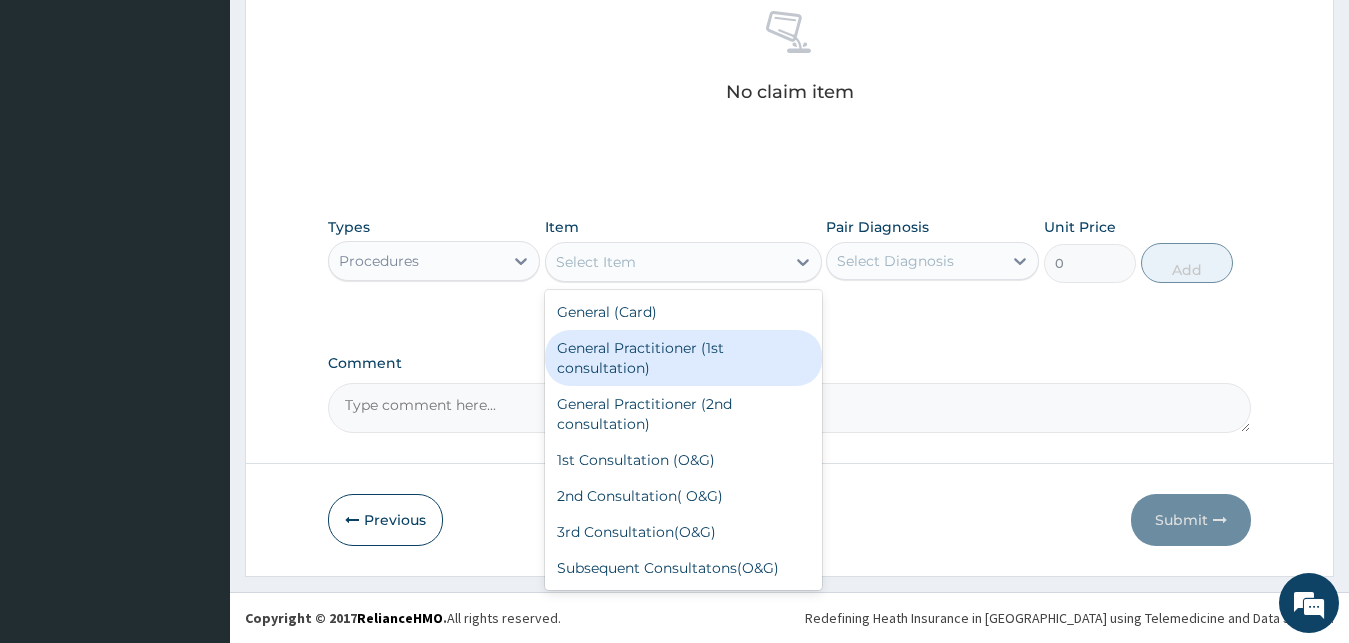 click on "General Practitioner (1st consultation)" at bounding box center [683, 358] 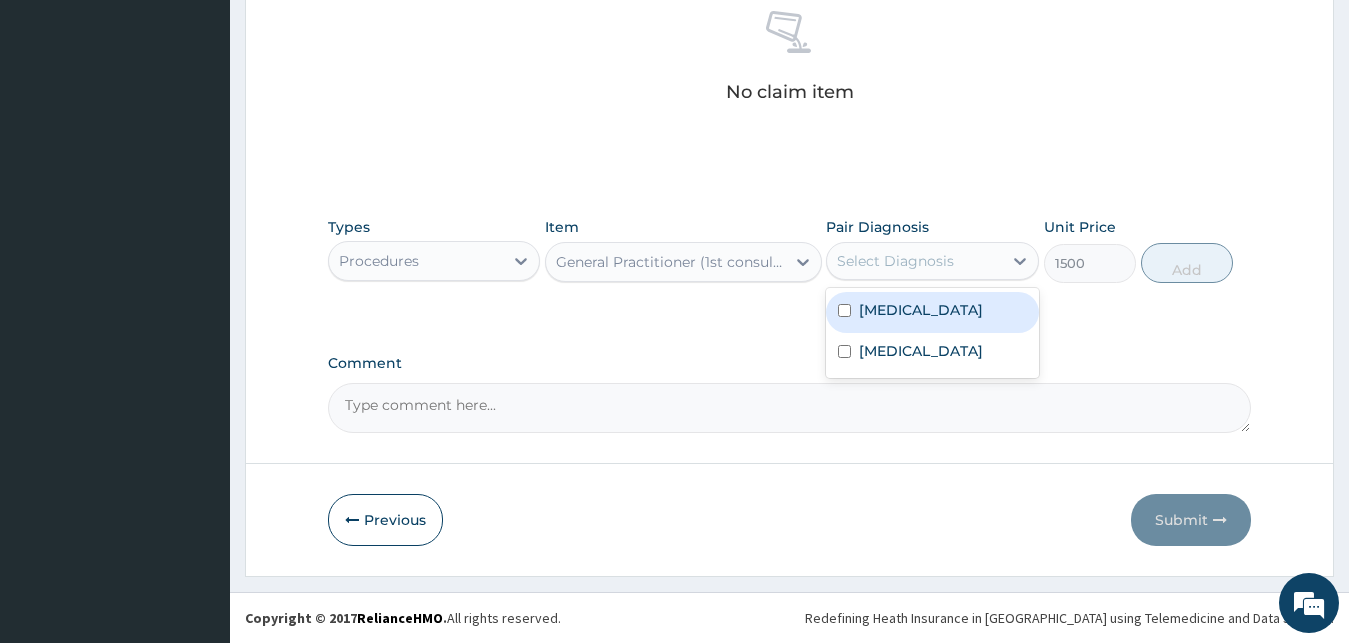 click on "Select Diagnosis" at bounding box center [895, 261] 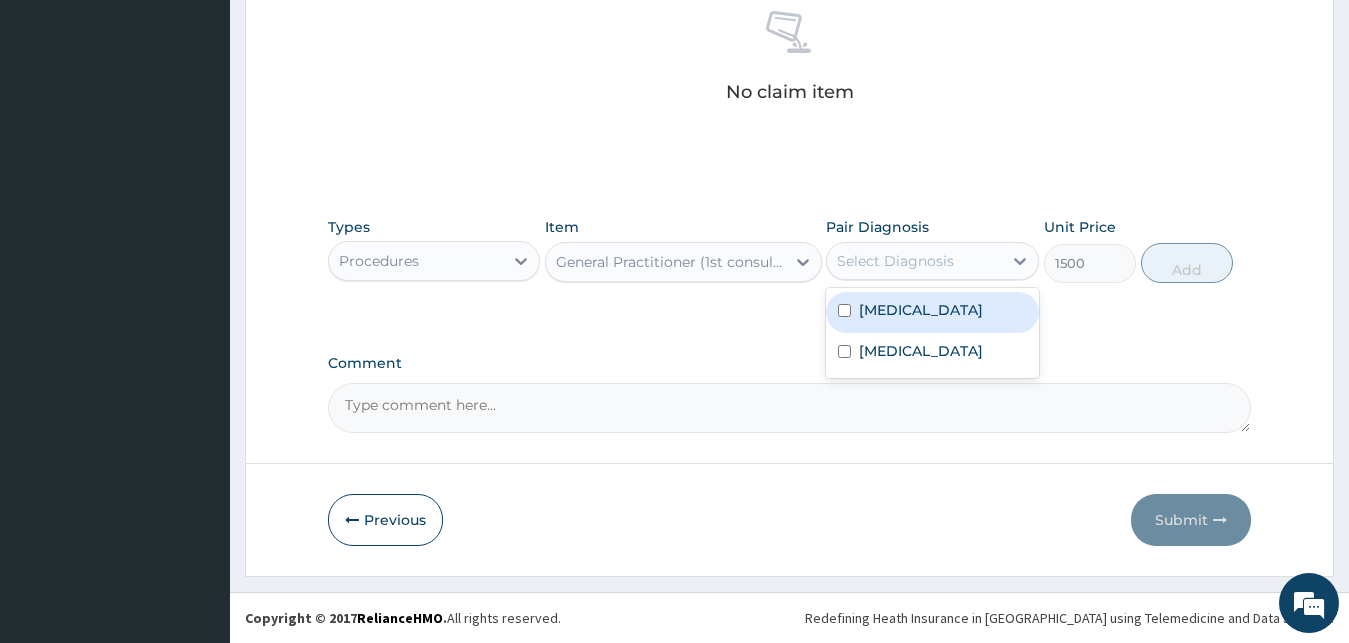 click on "[MEDICAL_DATA]" at bounding box center (932, 312) 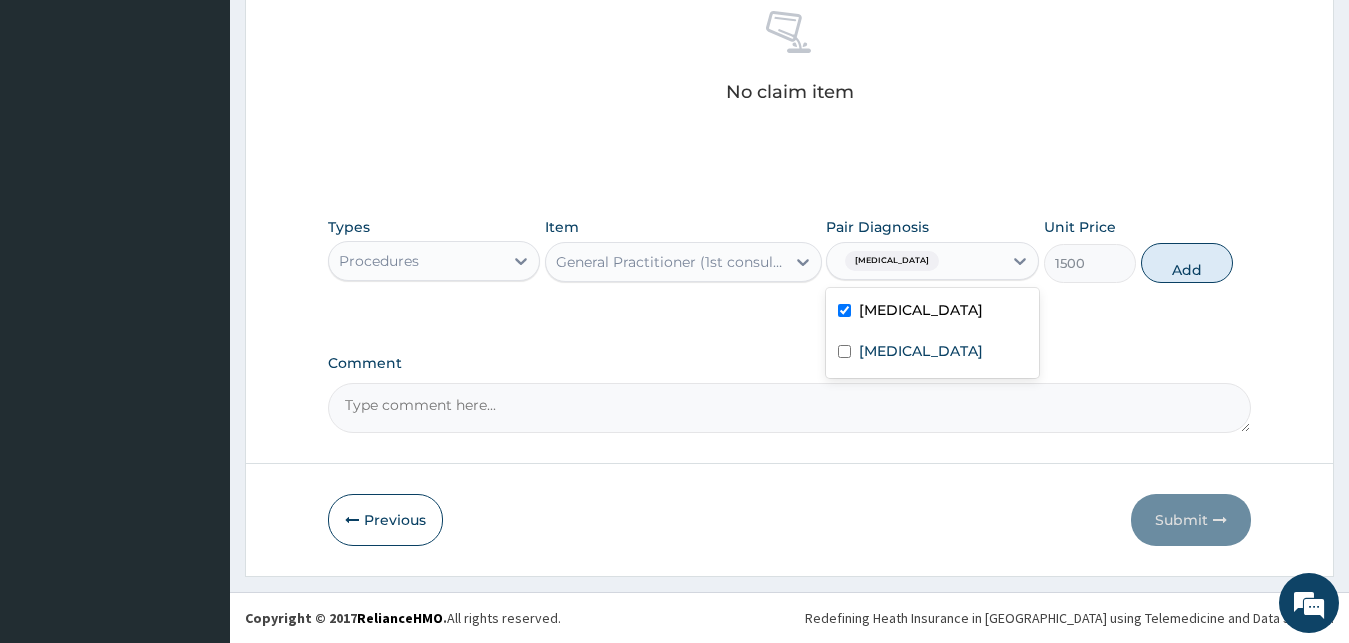 click on "[MEDICAL_DATA]" at bounding box center [932, 312] 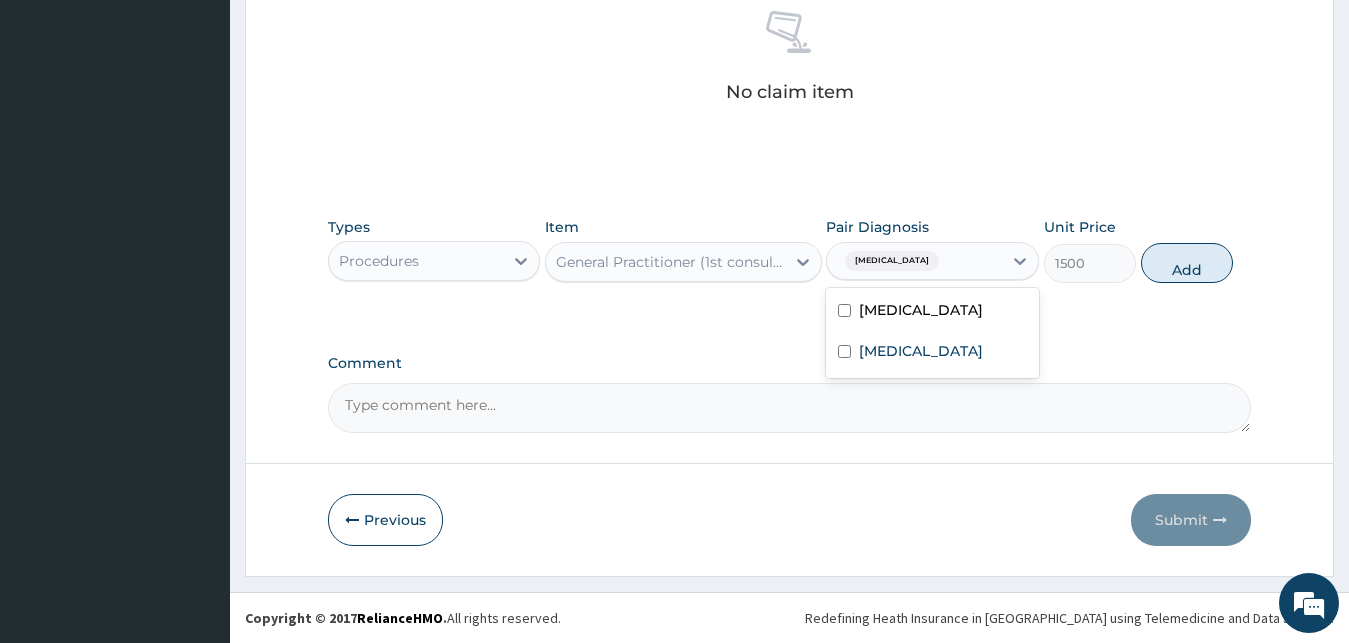 checkbox on "false" 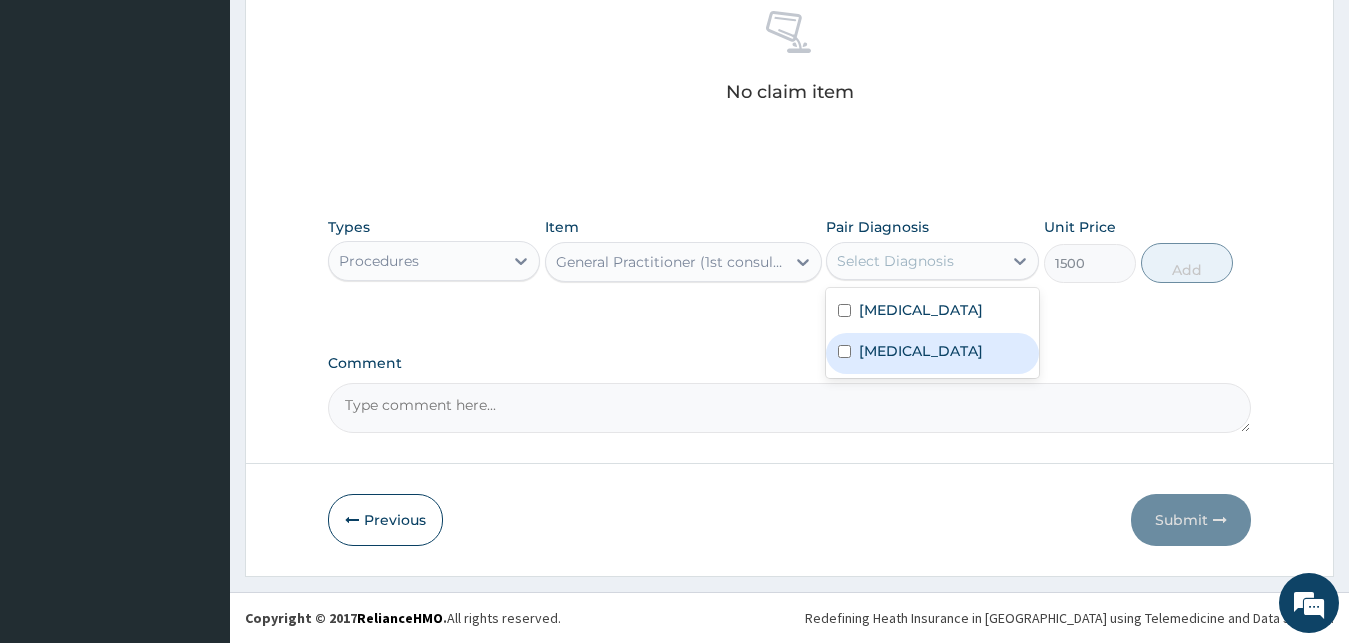 click on "[MEDICAL_DATA]" at bounding box center (921, 351) 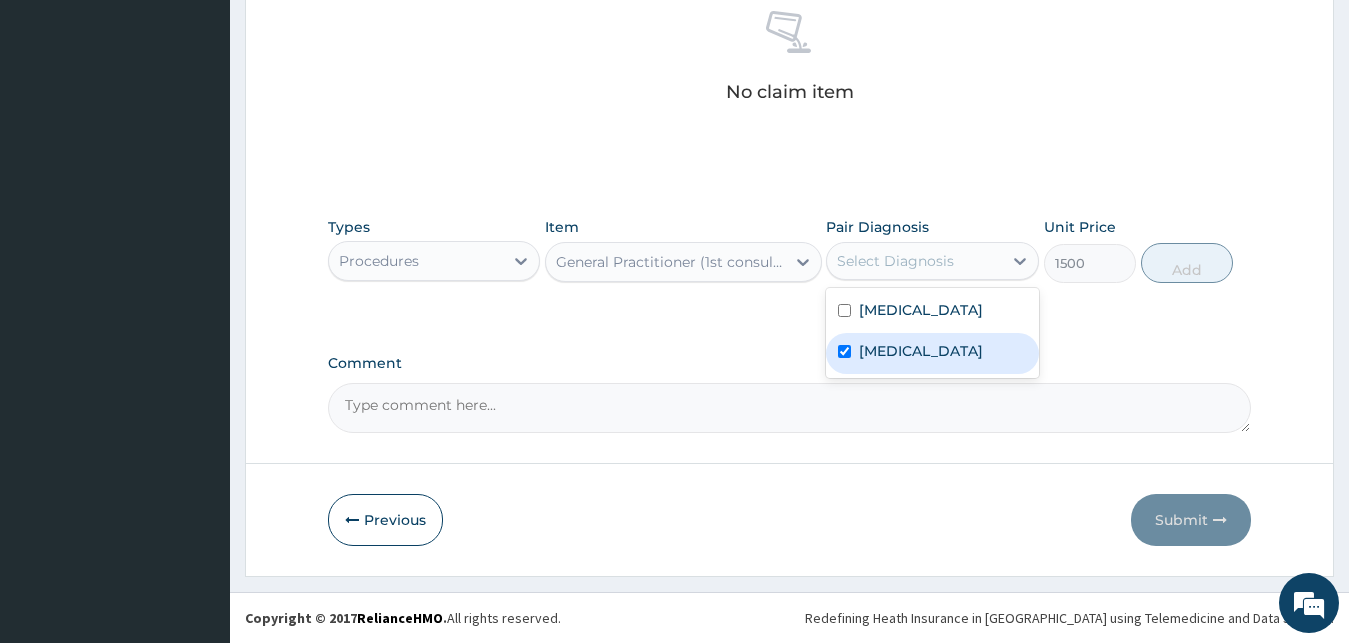 checkbox on "true" 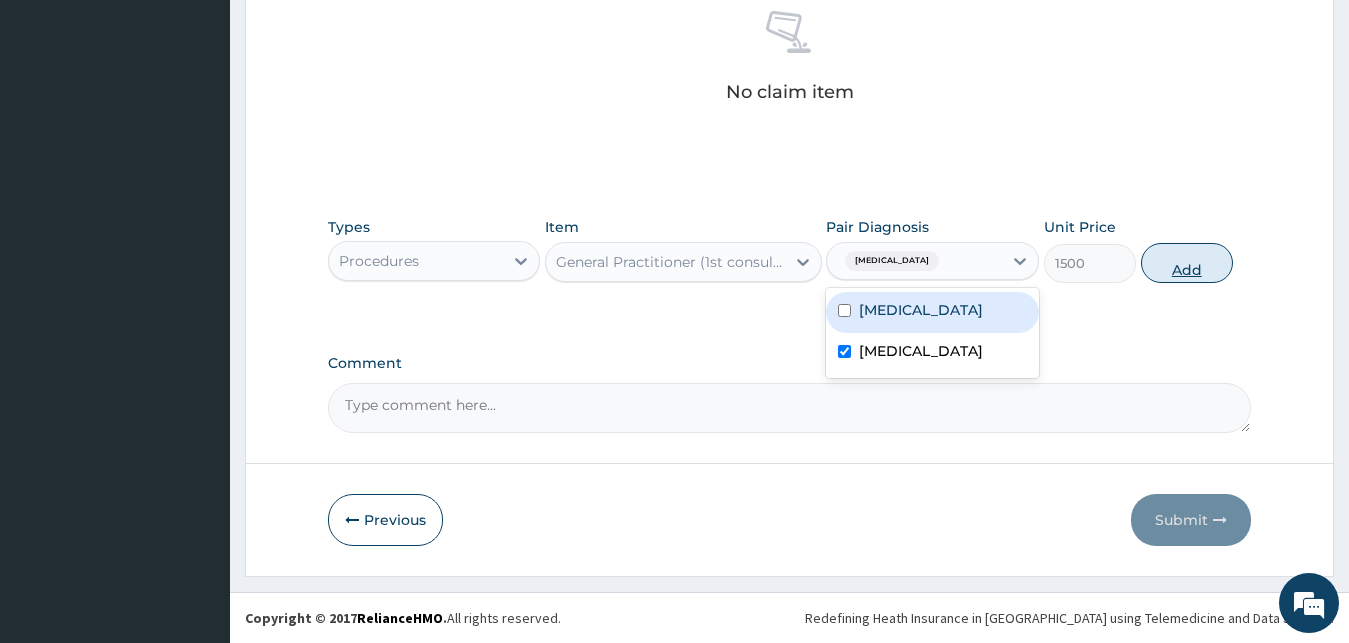 click on "Add" at bounding box center [1187, 263] 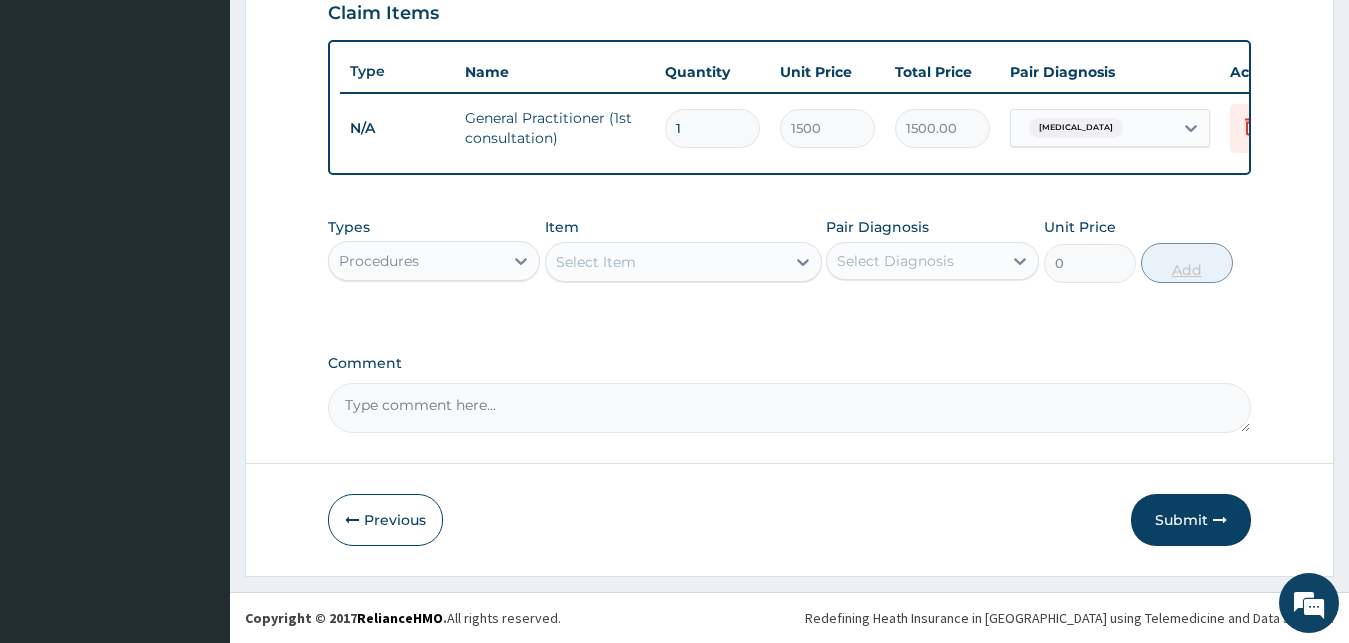scroll, scrollTop: 721, scrollLeft: 0, axis: vertical 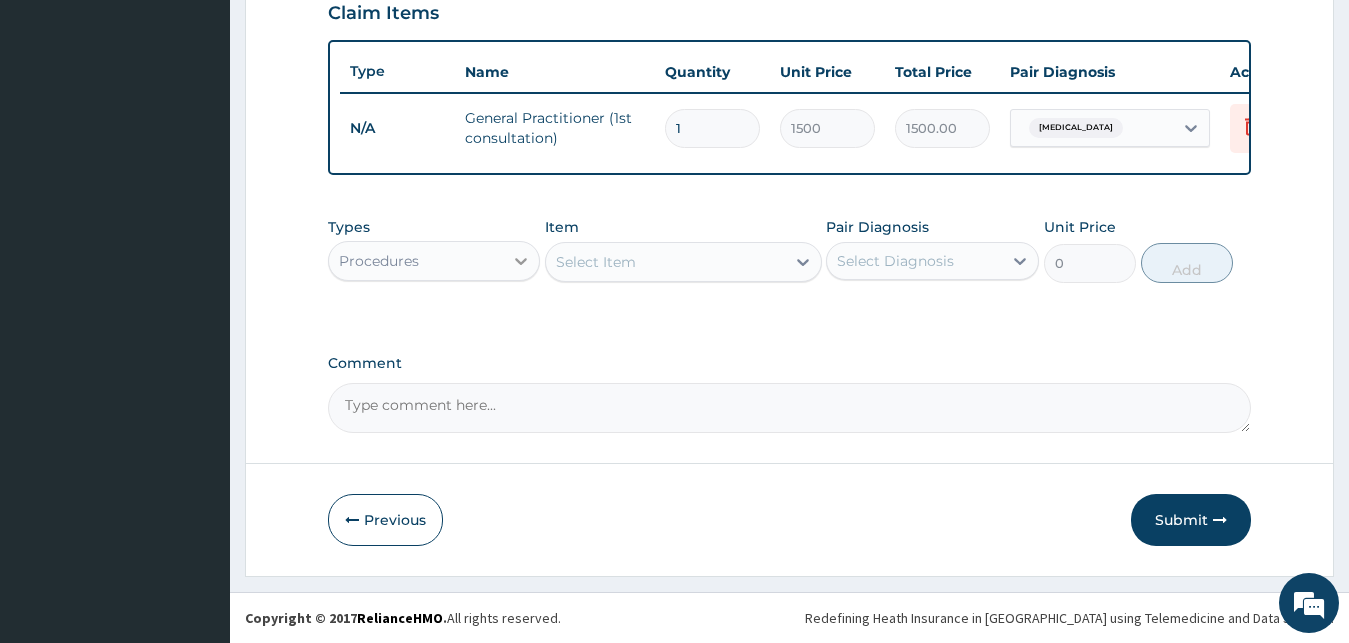click at bounding box center [521, 261] 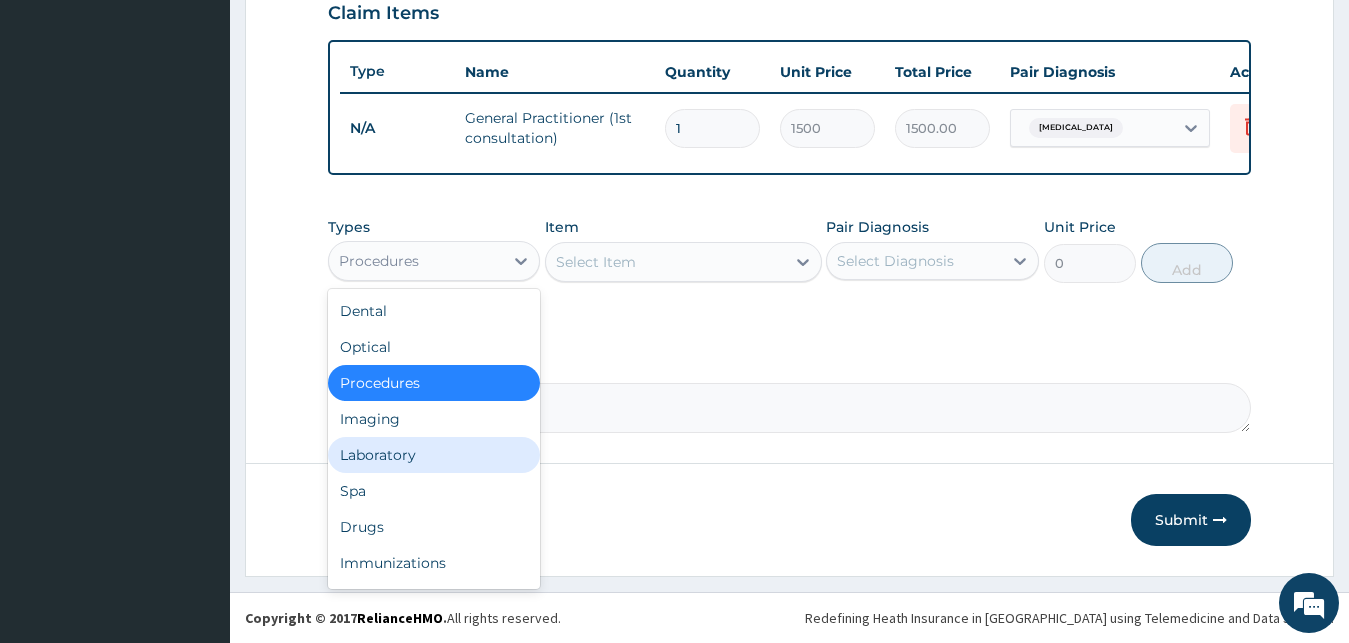 click on "Laboratory" at bounding box center (434, 455) 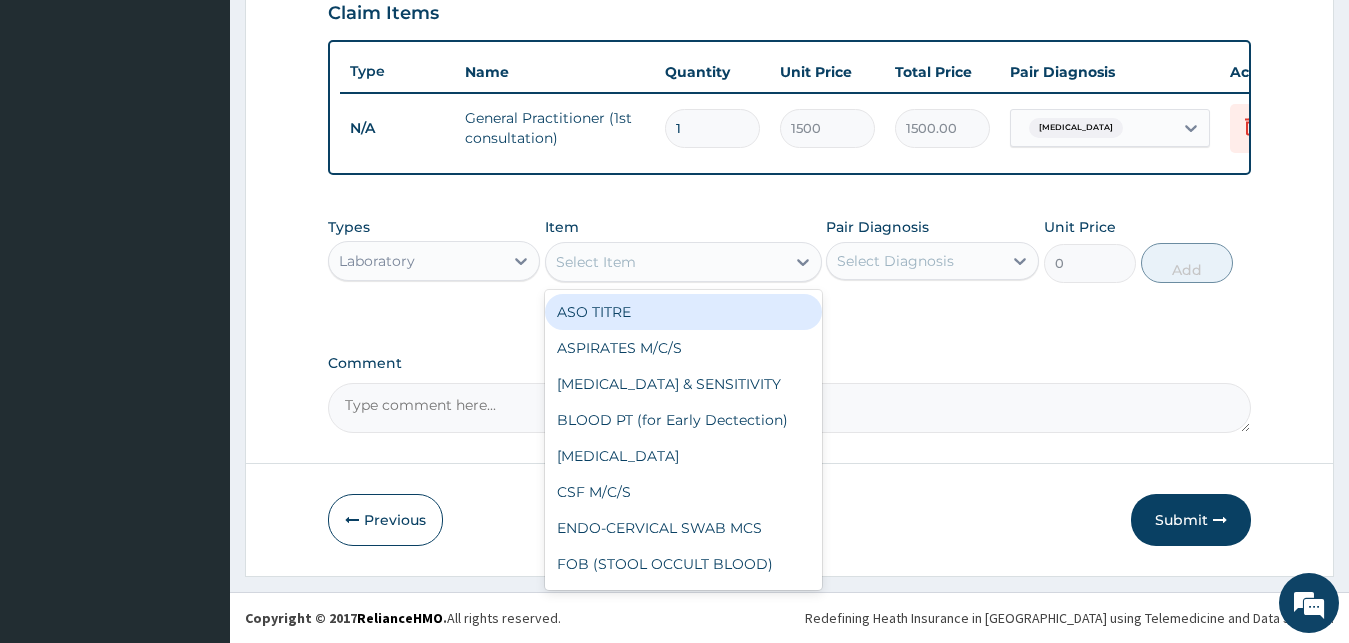 click on "Select Item" at bounding box center (665, 262) 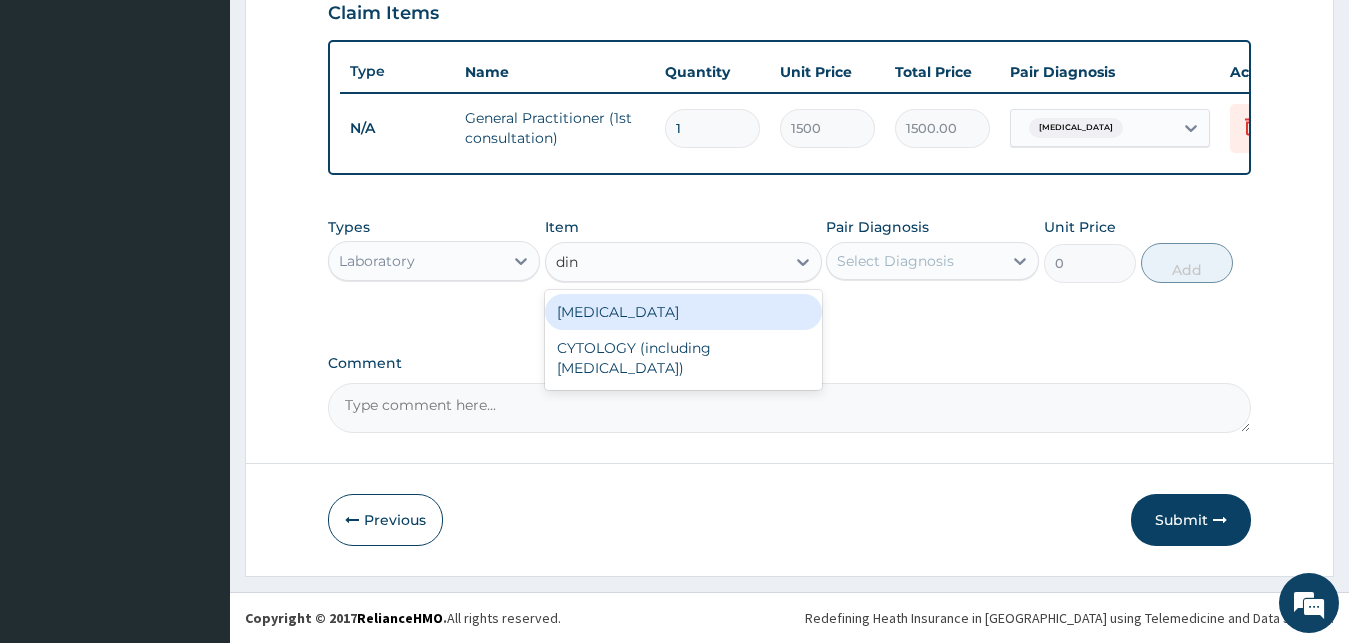 type on "di" 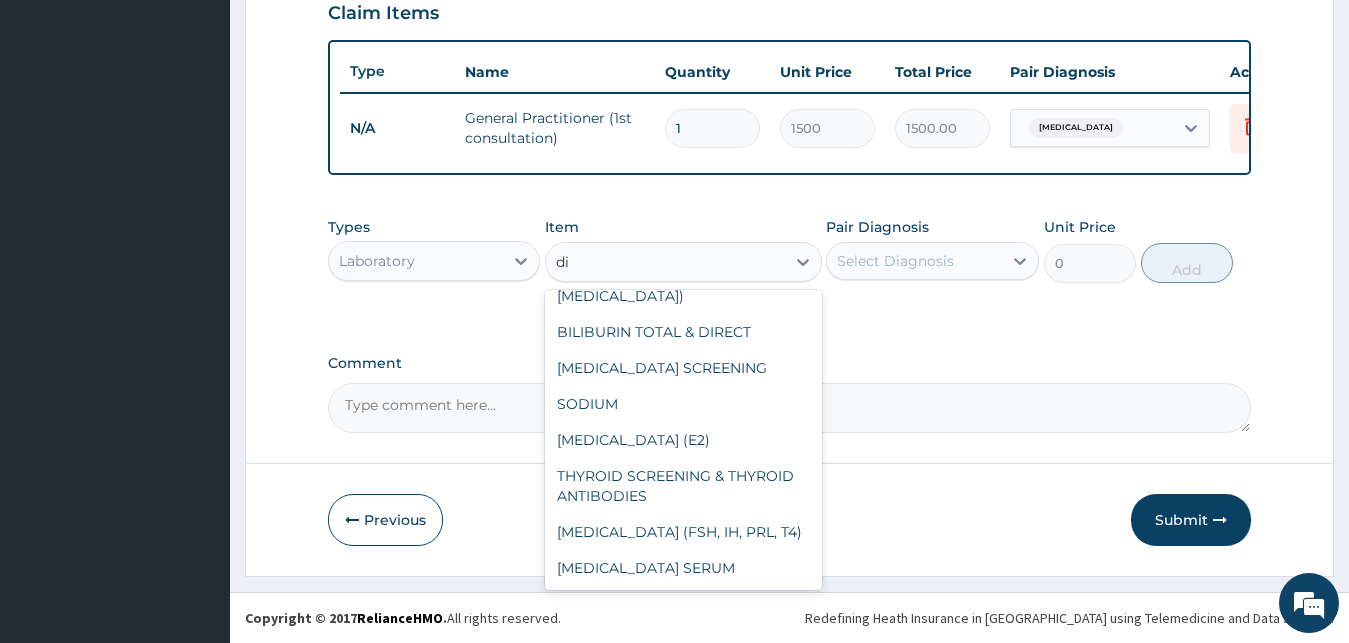 scroll, scrollTop: 236, scrollLeft: 0, axis: vertical 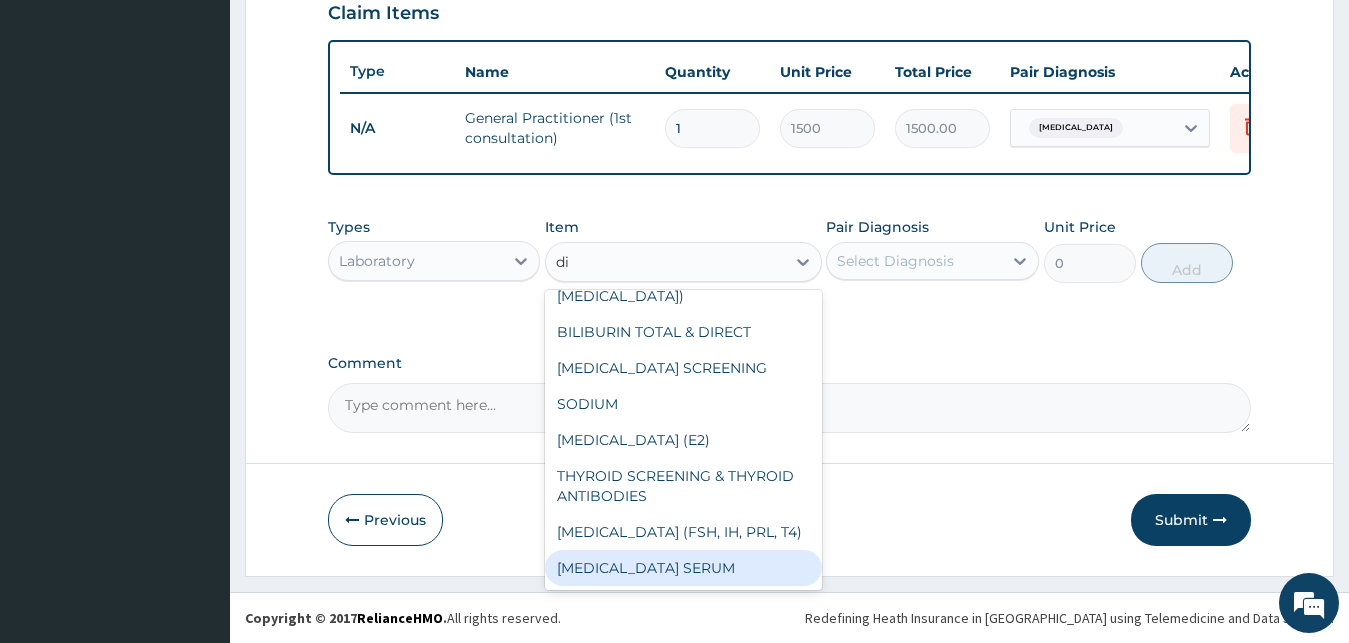 click on "[MEDICAL_DATA] SERUM" at bounding box center (683, 568) 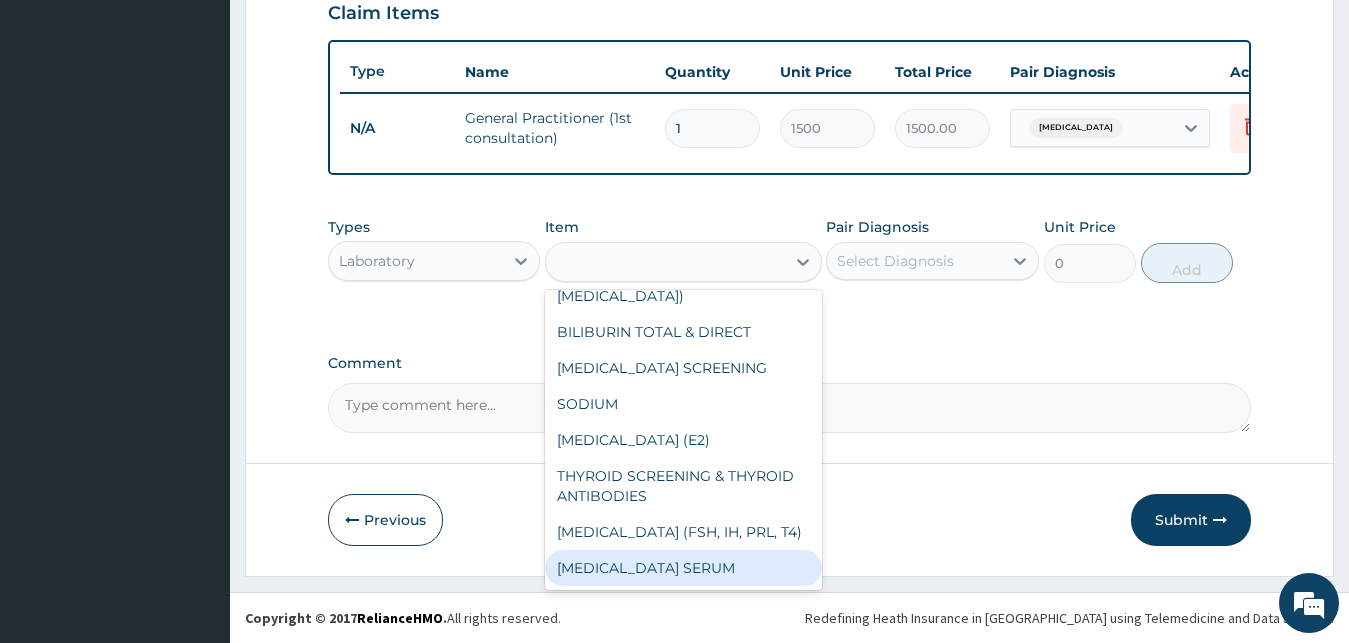 type on "9000" 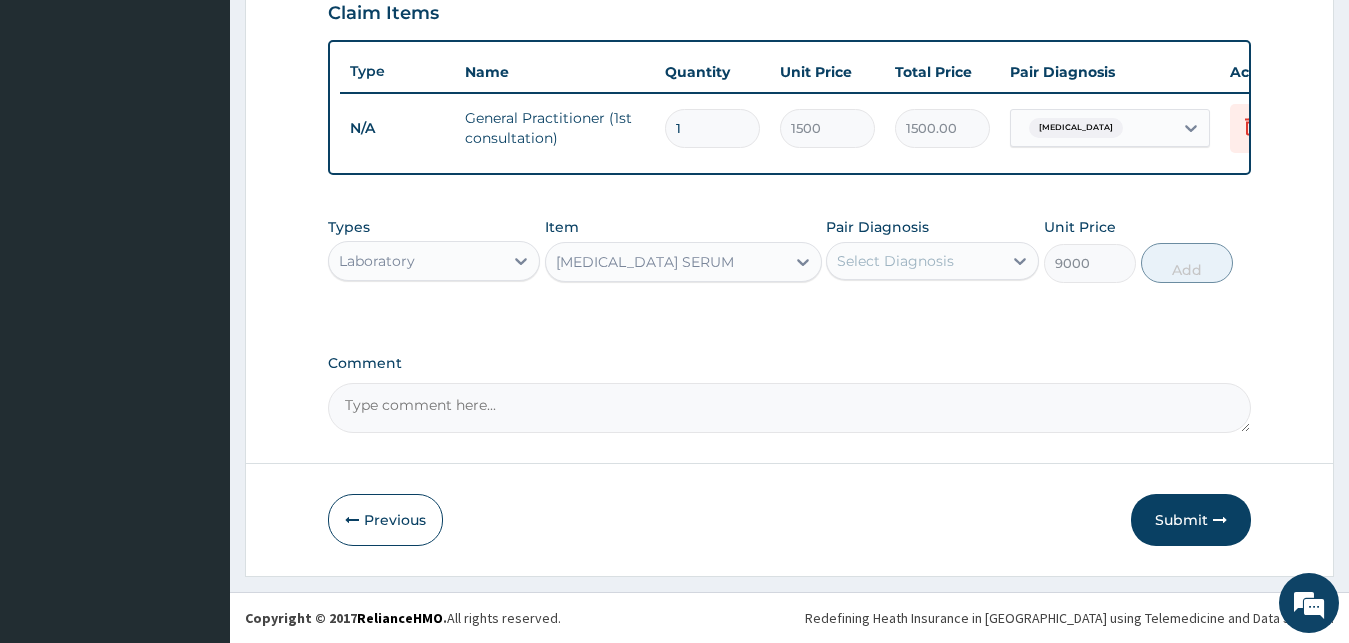 click on "Select Diagnosis" at bounding box center [895, 261] 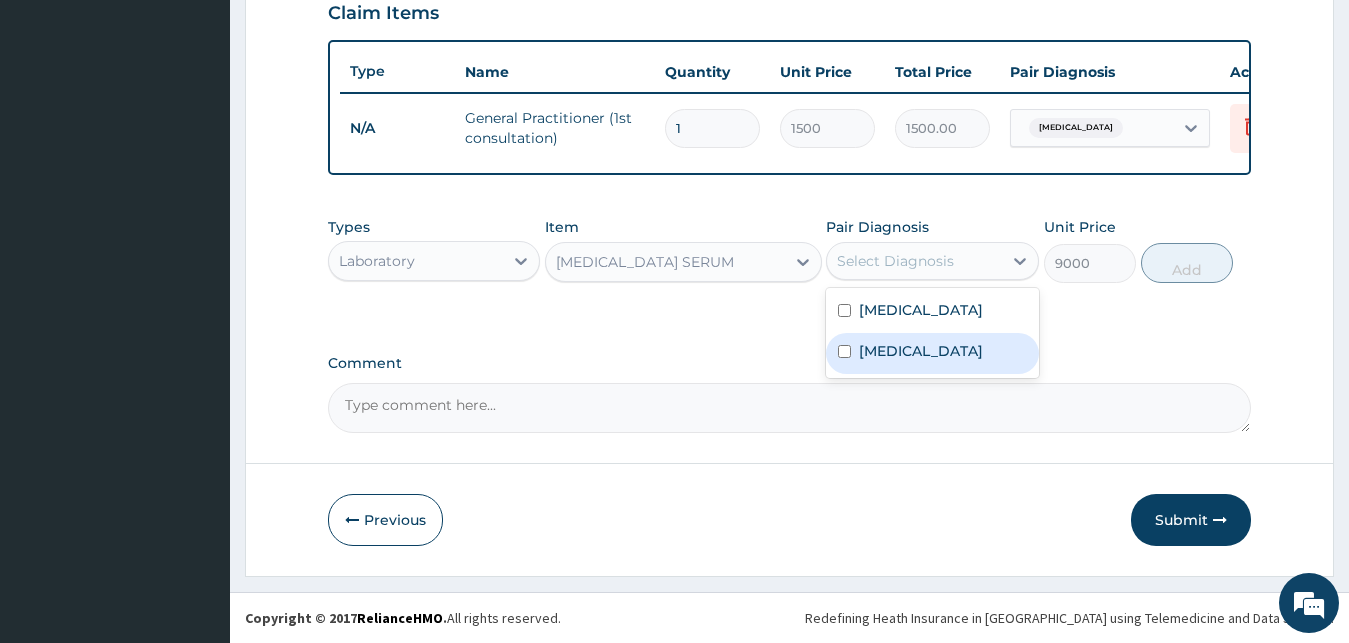 click on "[MEDICAL_DATA]" at bounding box center [921, 351] 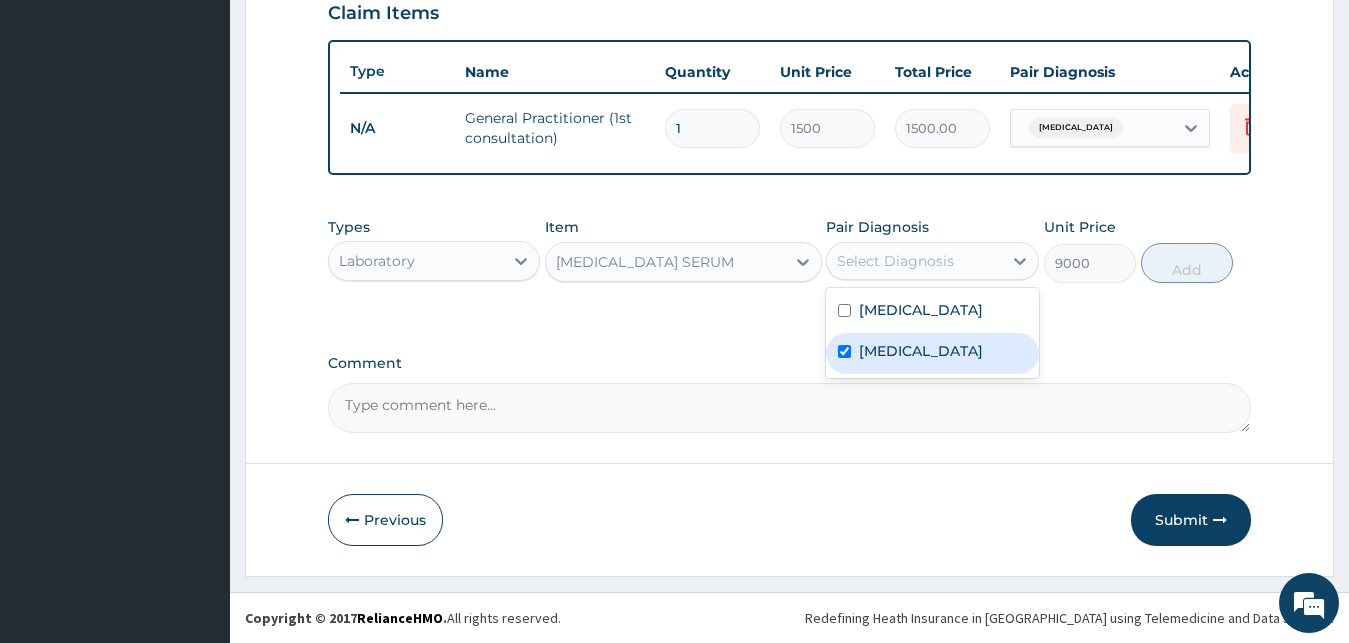 checkbox on "true" 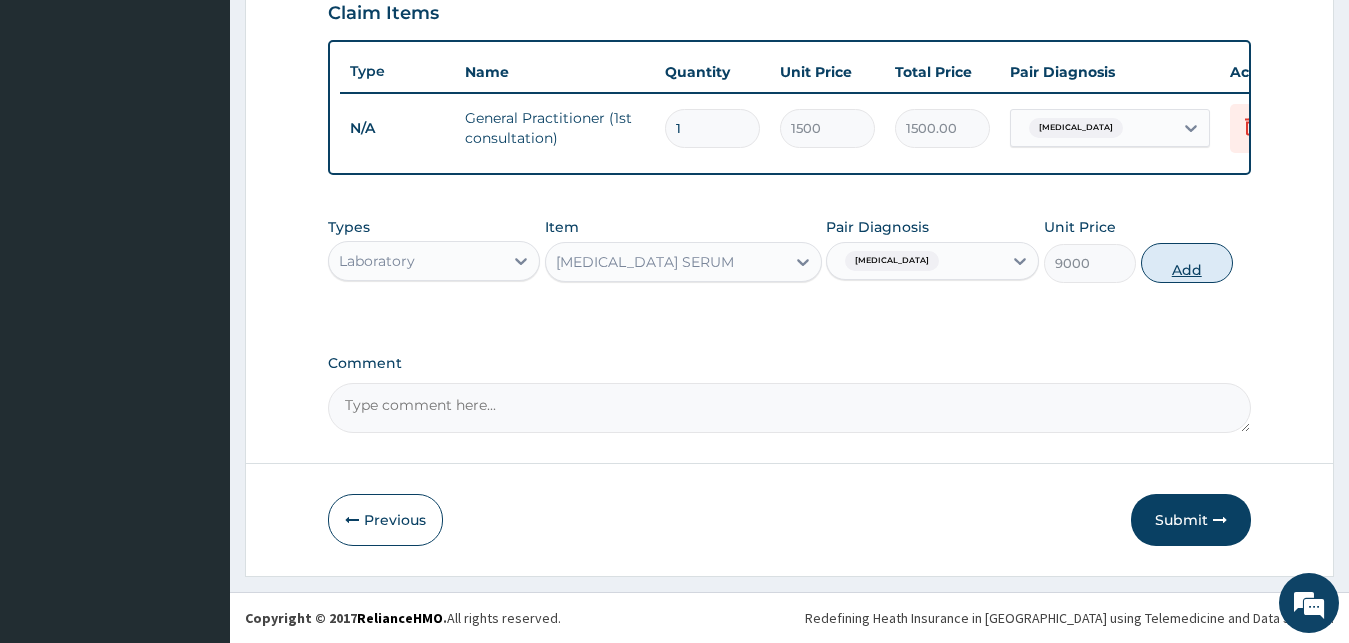 click on "Add" at bounding box center [1187, 263] 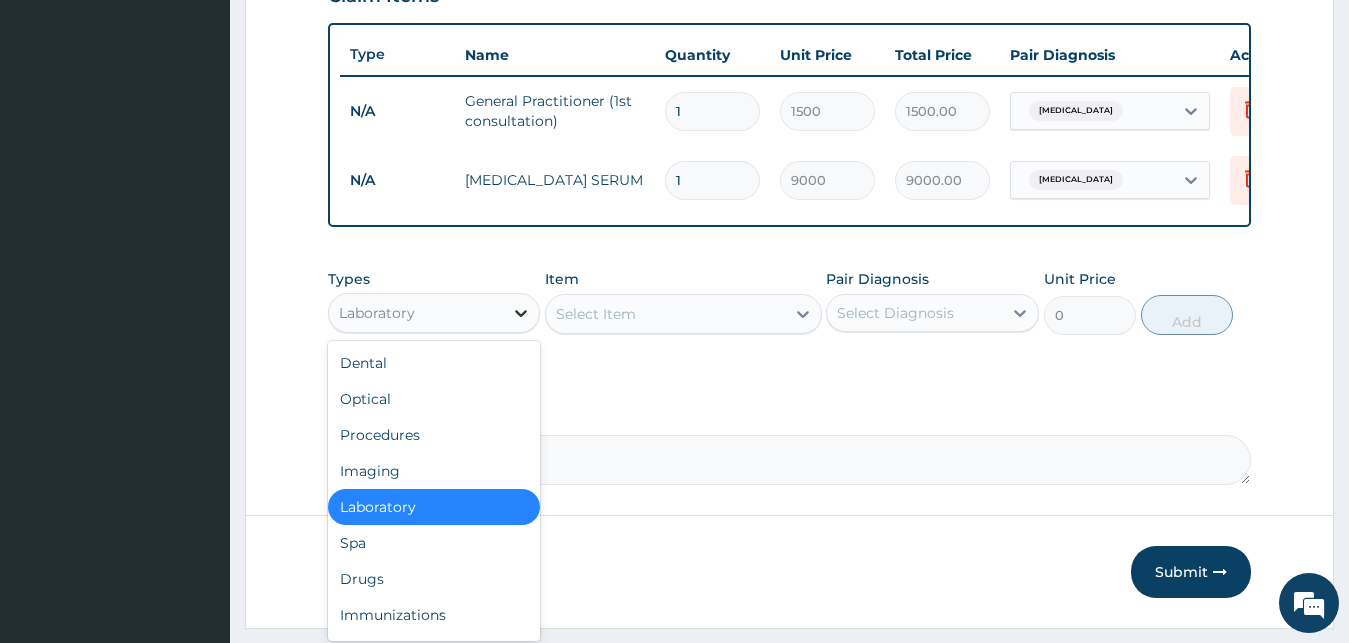 click 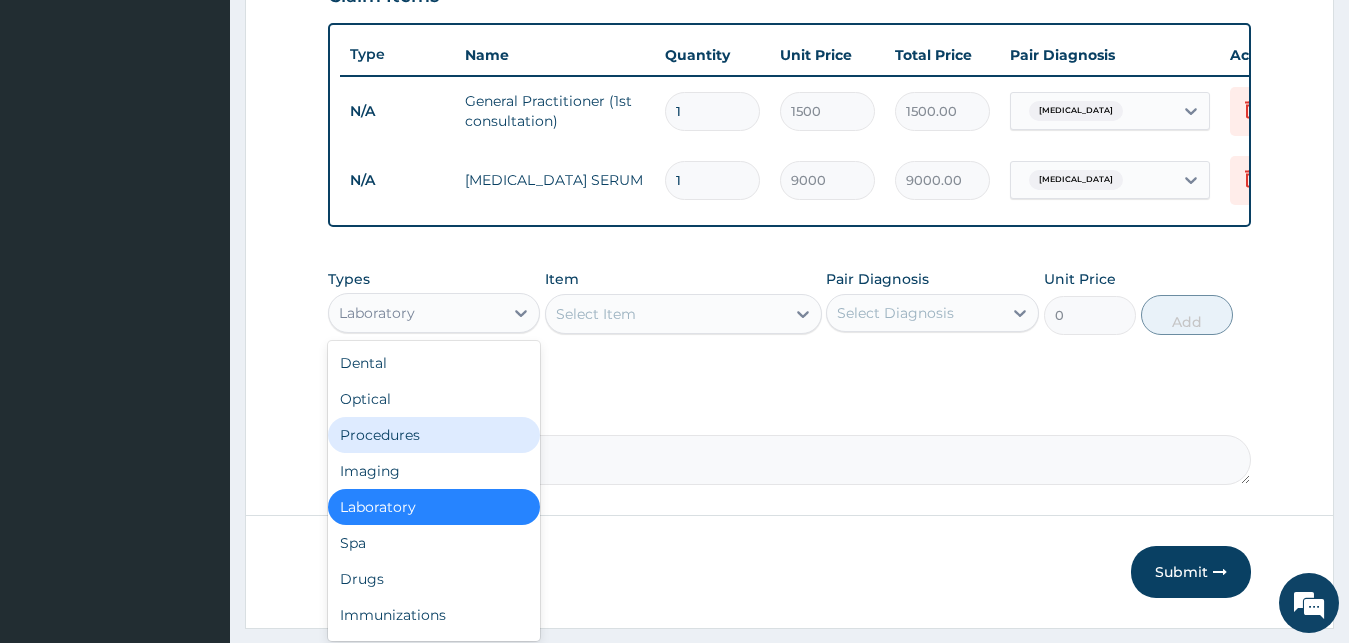 click on "Procedures" at bounding box center (434, 435) 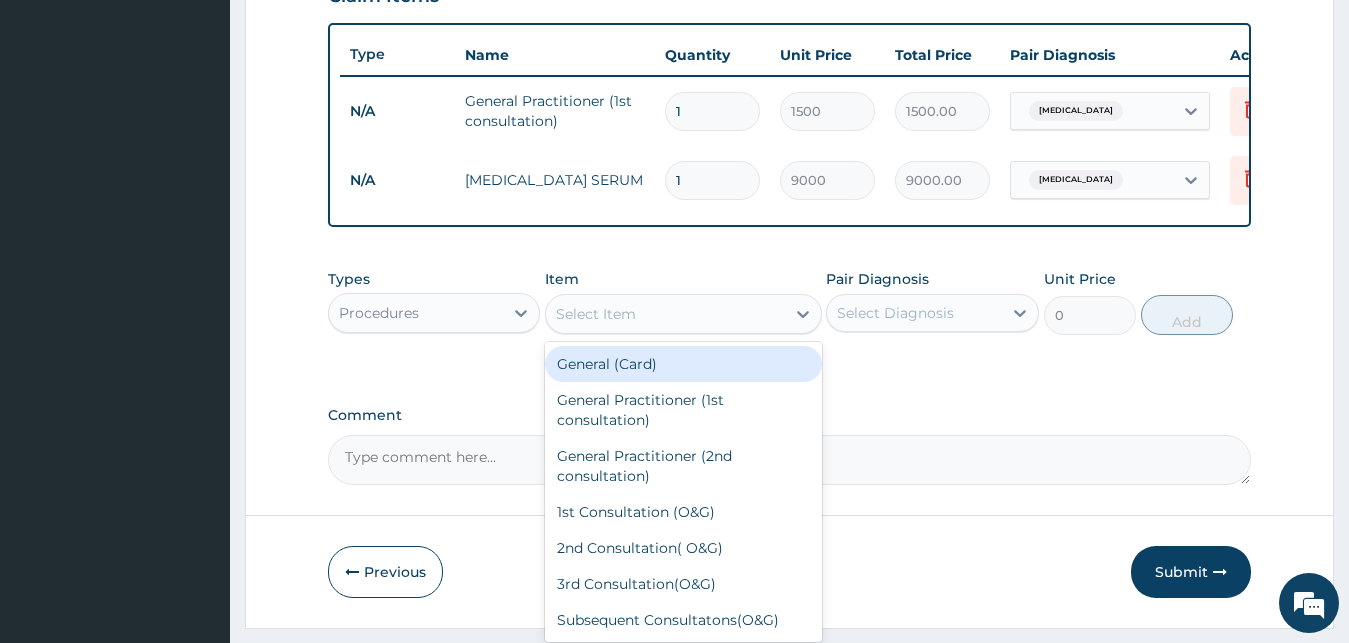 click on "Select Item" at bounding box center [596, 314] 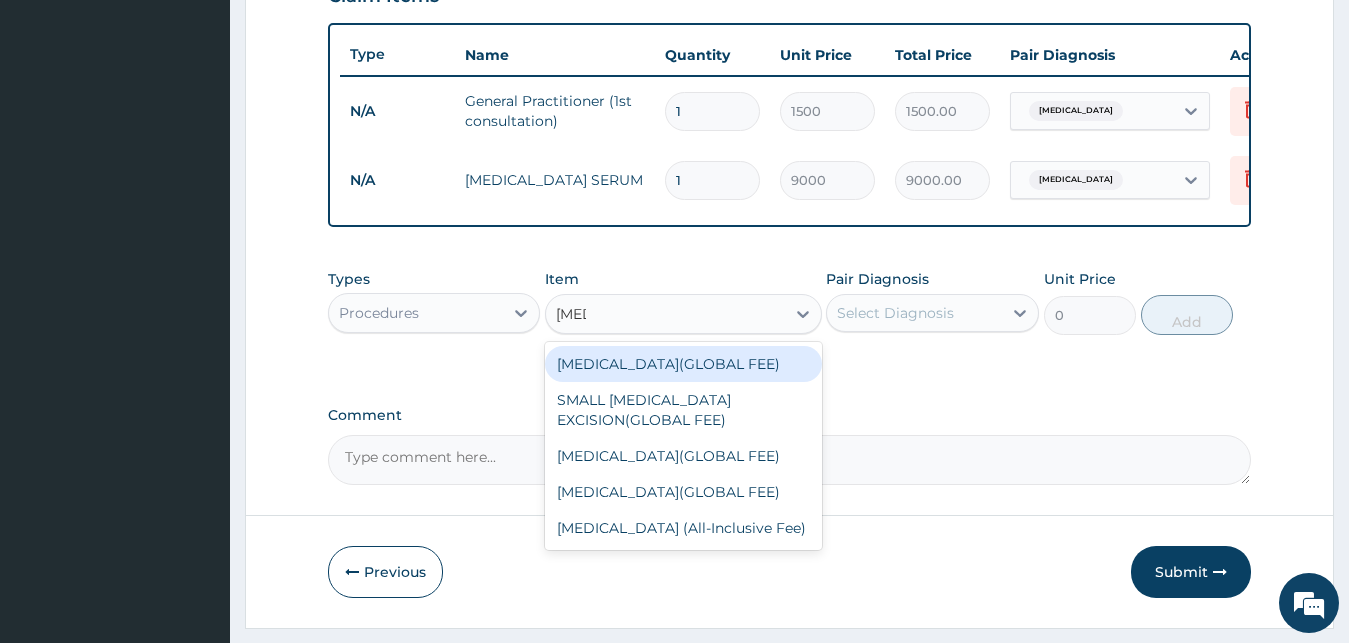 type on "cysto" 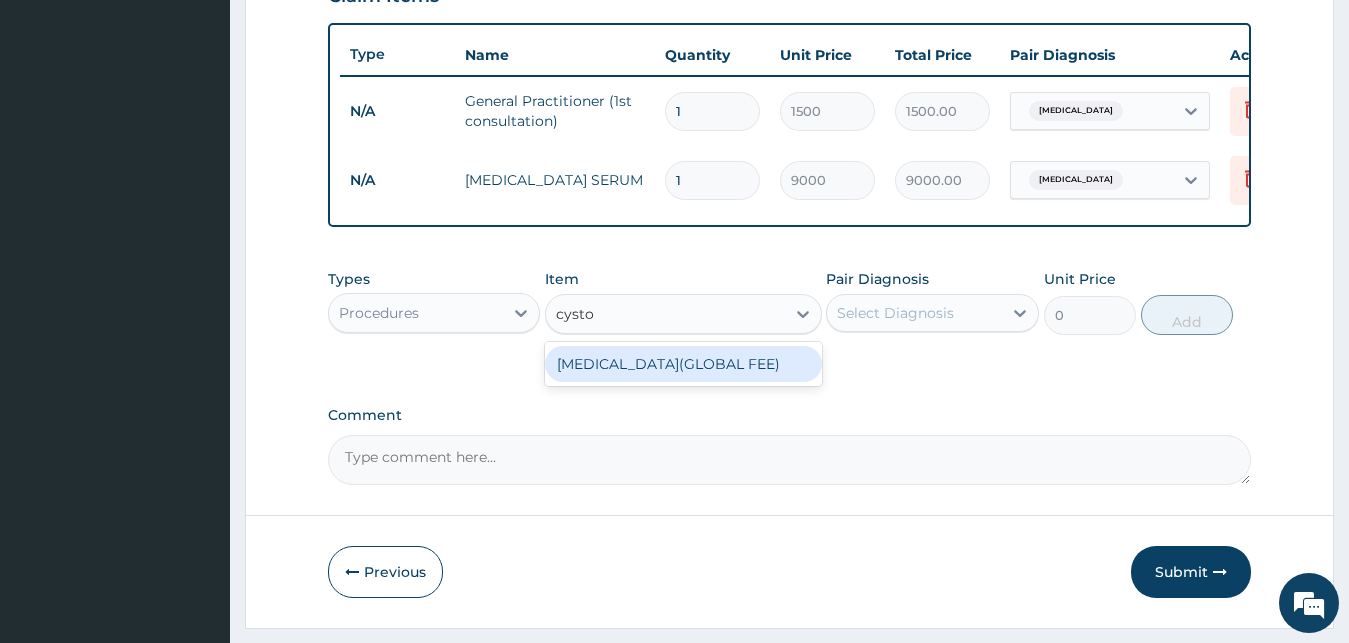 click on "[MEDICAL_DATA](GLOBAL FEE)" at bounding box center [683, 364] 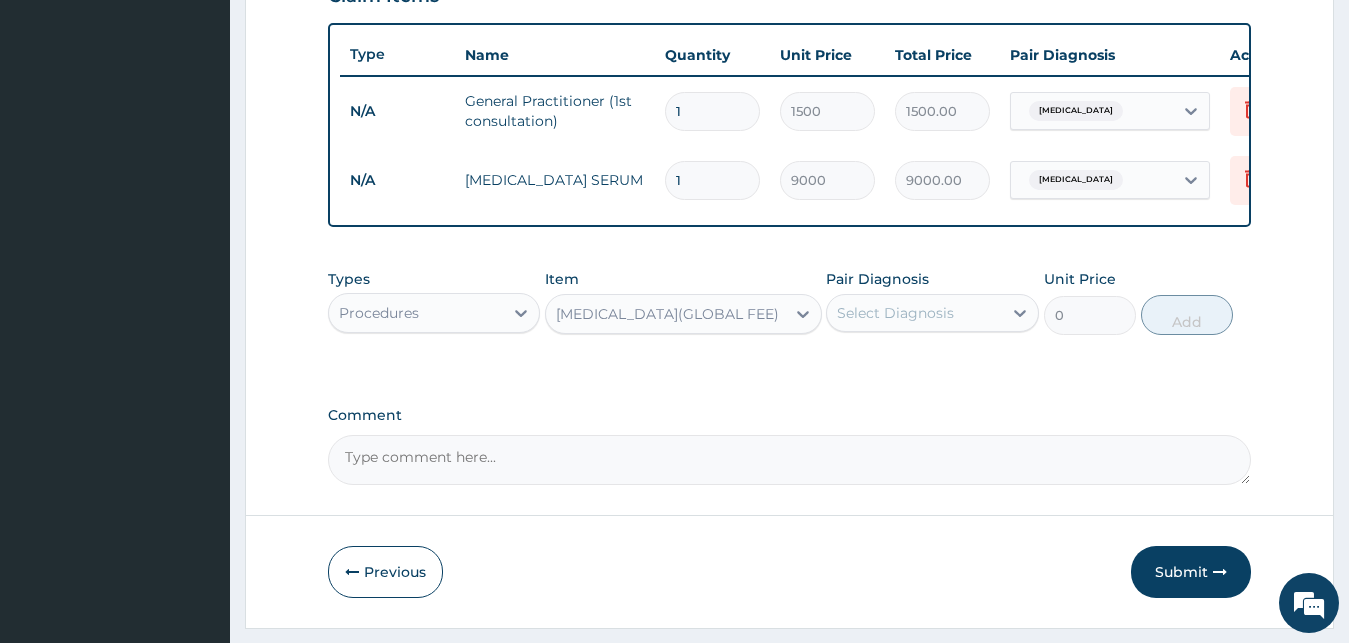type 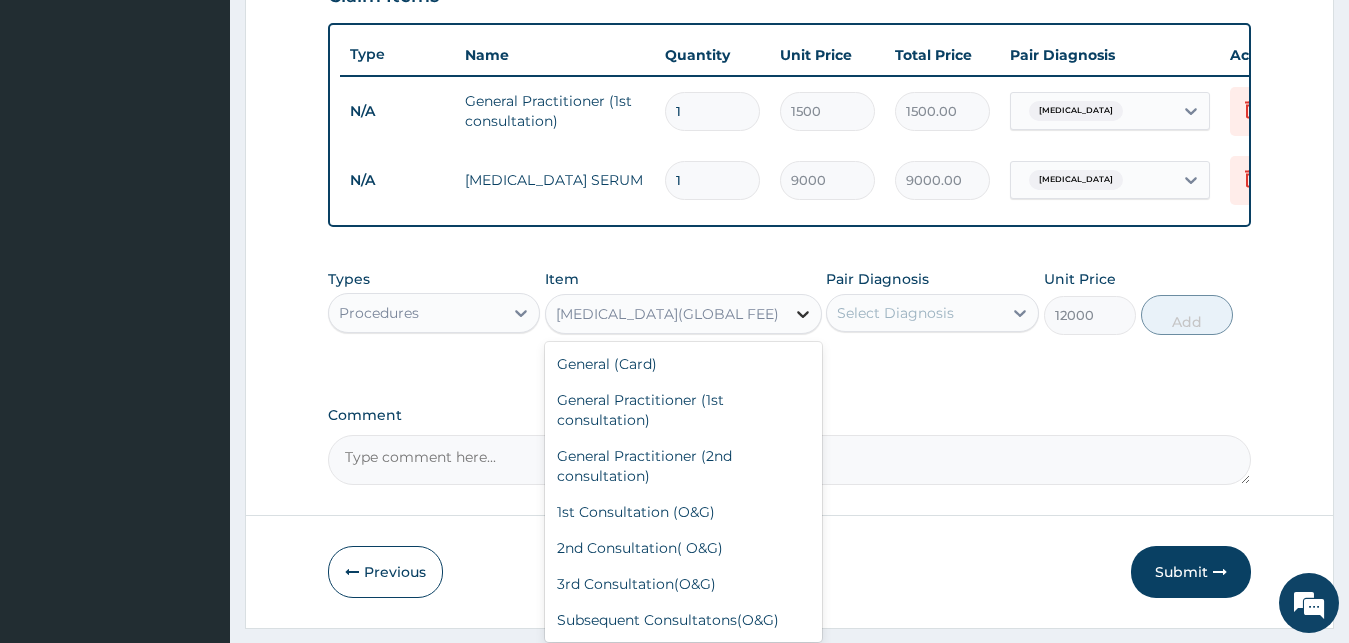 click 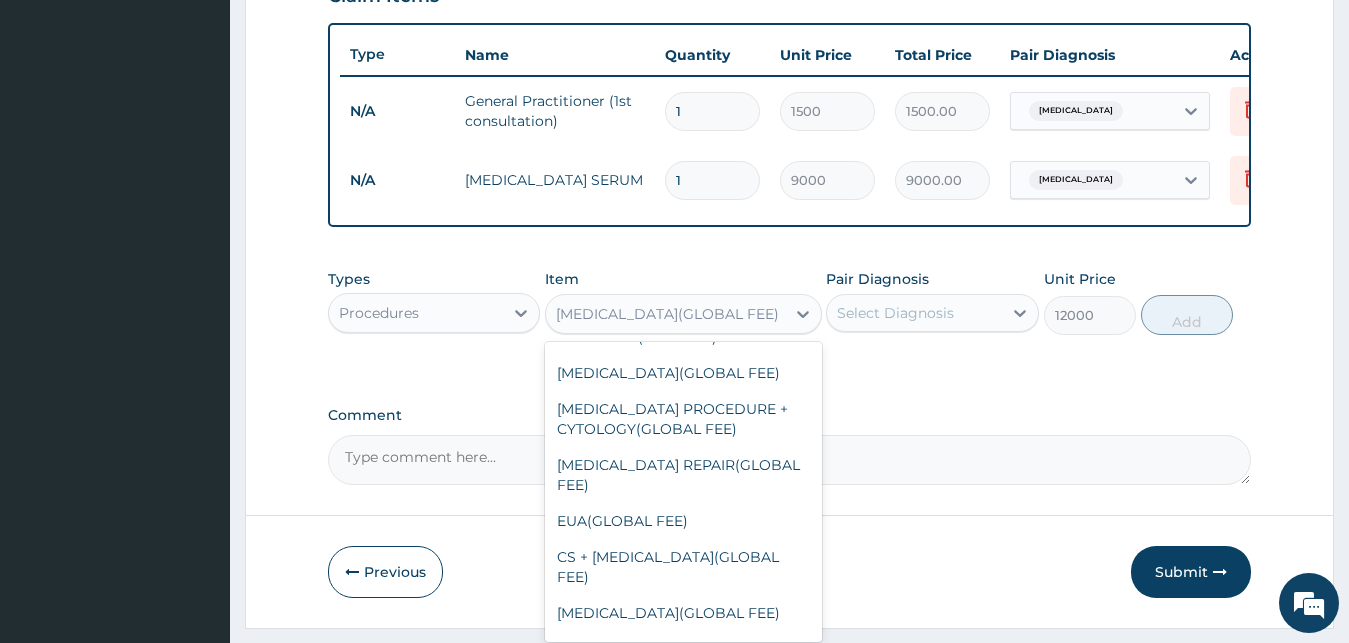 scroll, scrollTop: 7284, scrollLeft: 0, axis: vertical 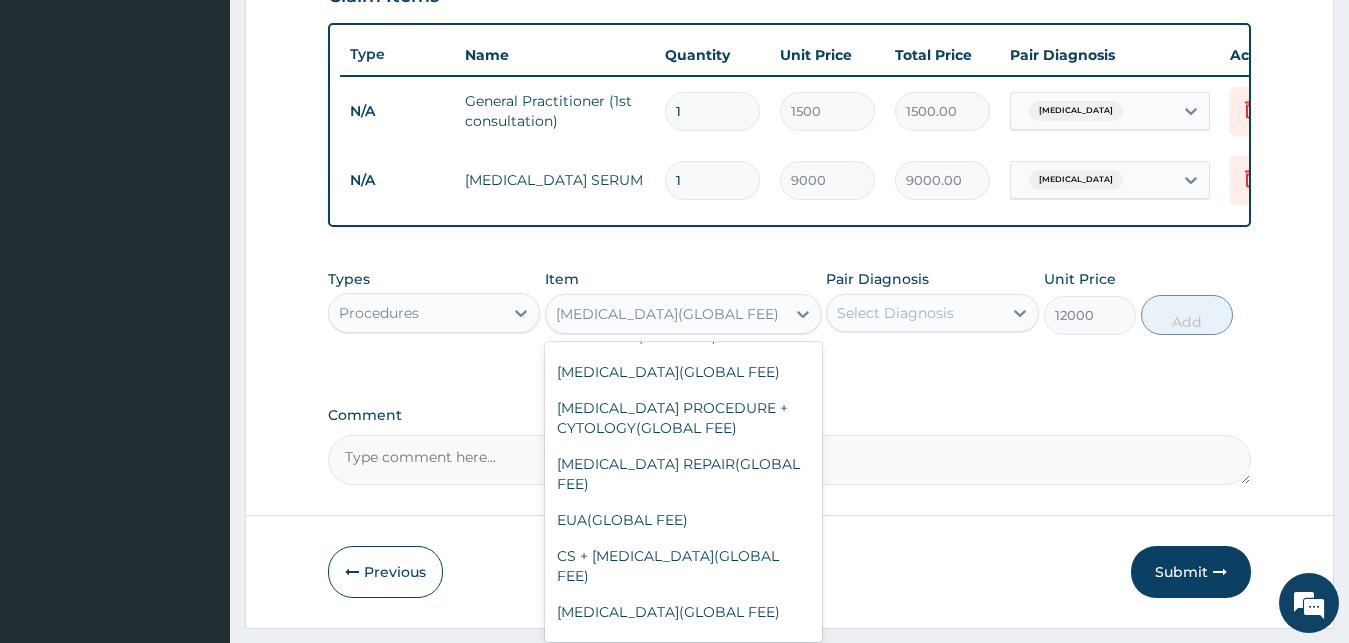 click on "[MEDICAL_DATA](GLOBAL FEE)" at bounding box center (683, 192) 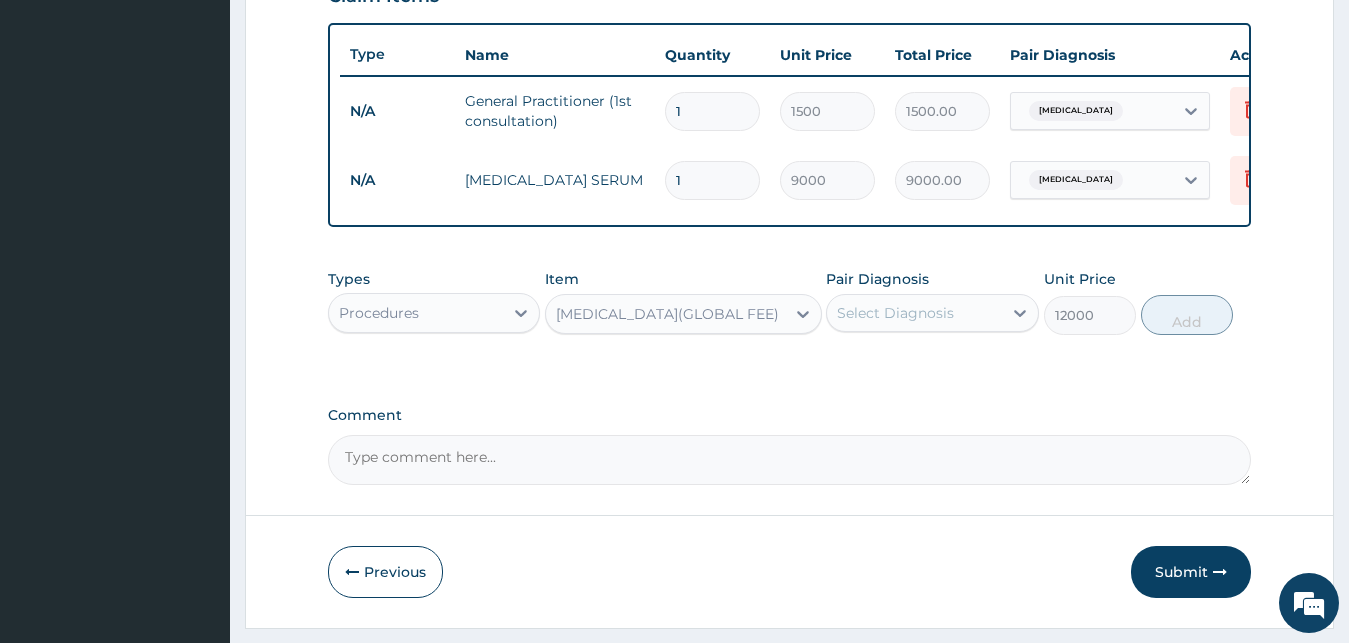 type on "120000" 